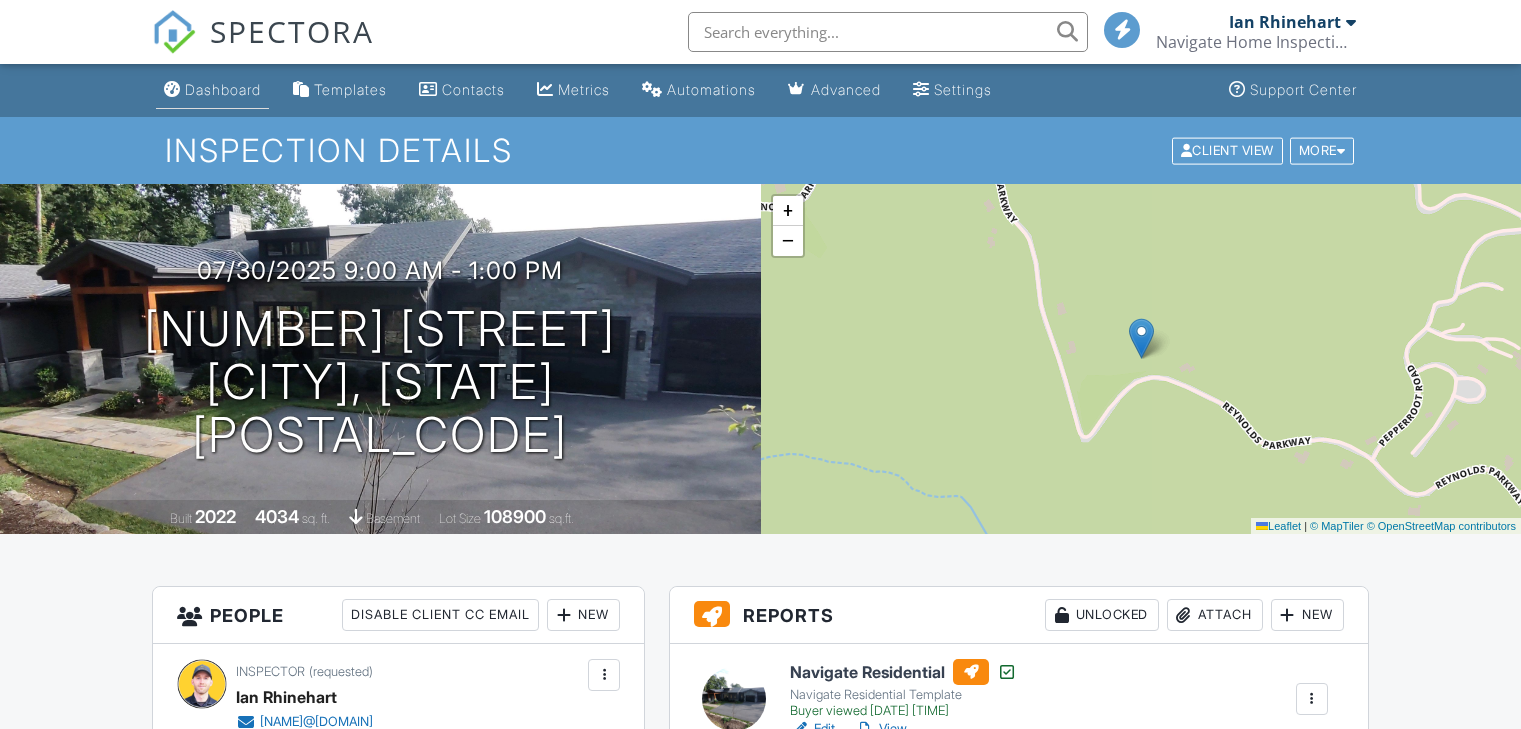 scroll, scrollTop: 0, scrollLeft: 0, axis: both 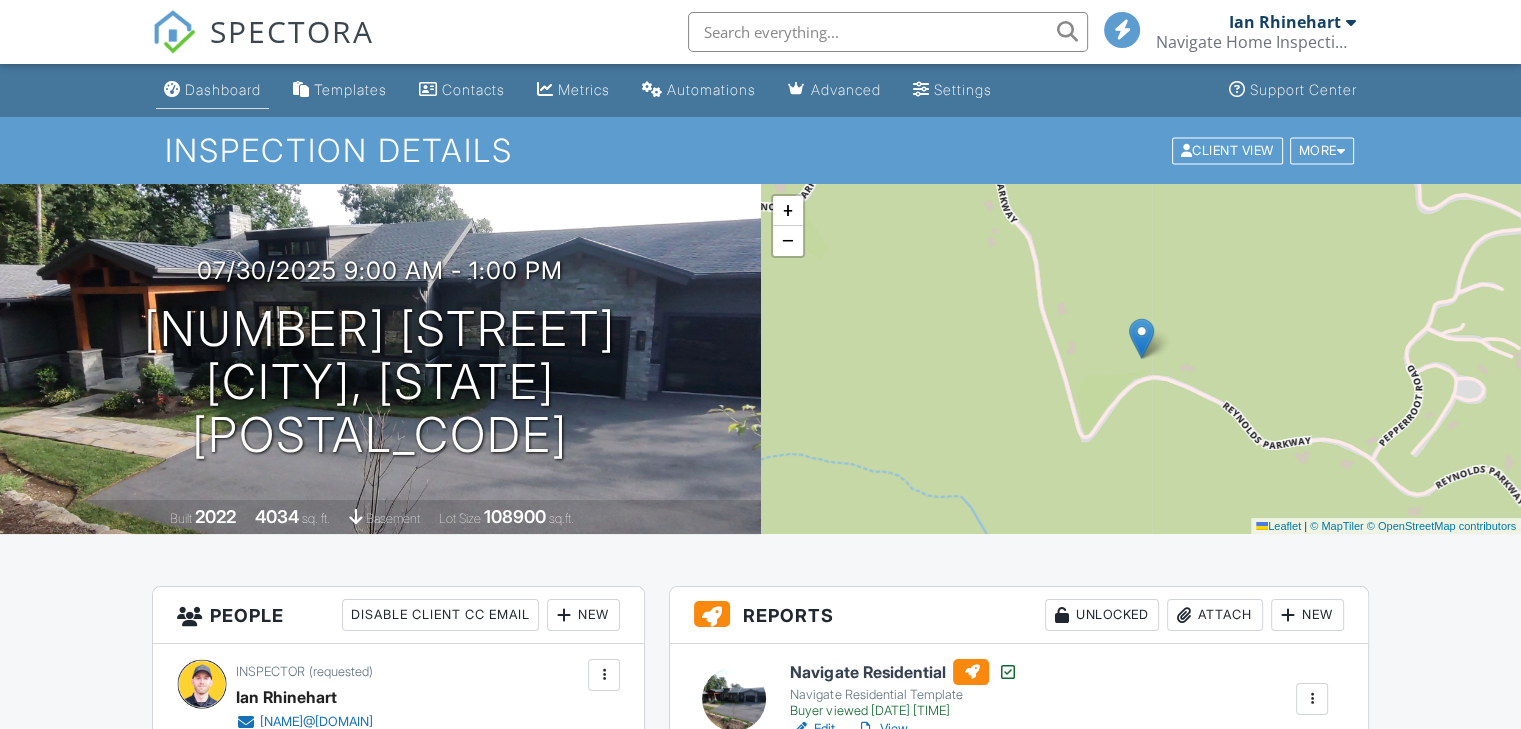click on "Dashboard" at bounding box center (223, 89) 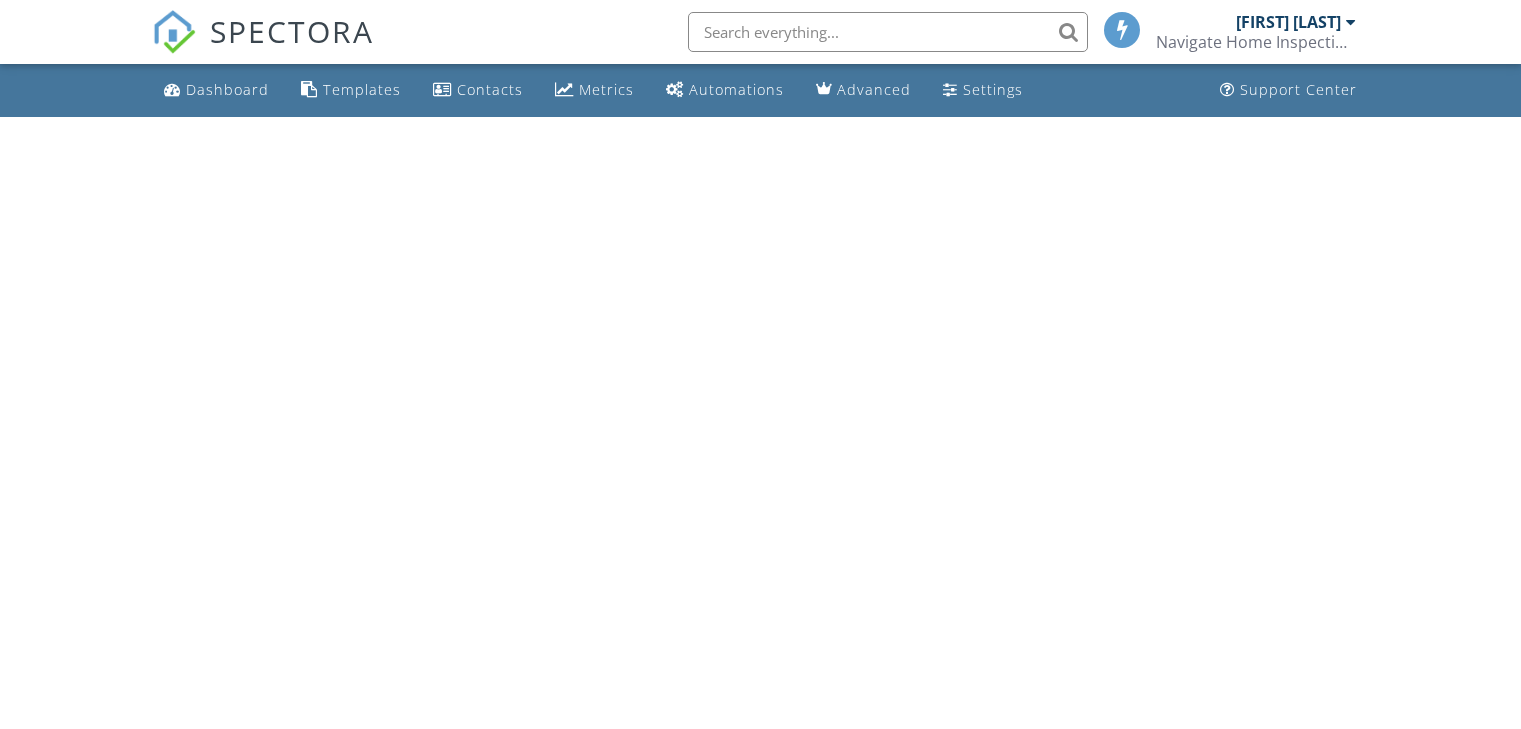 scroll, scrollTop: 0, scrollLeft: 0, axis: both 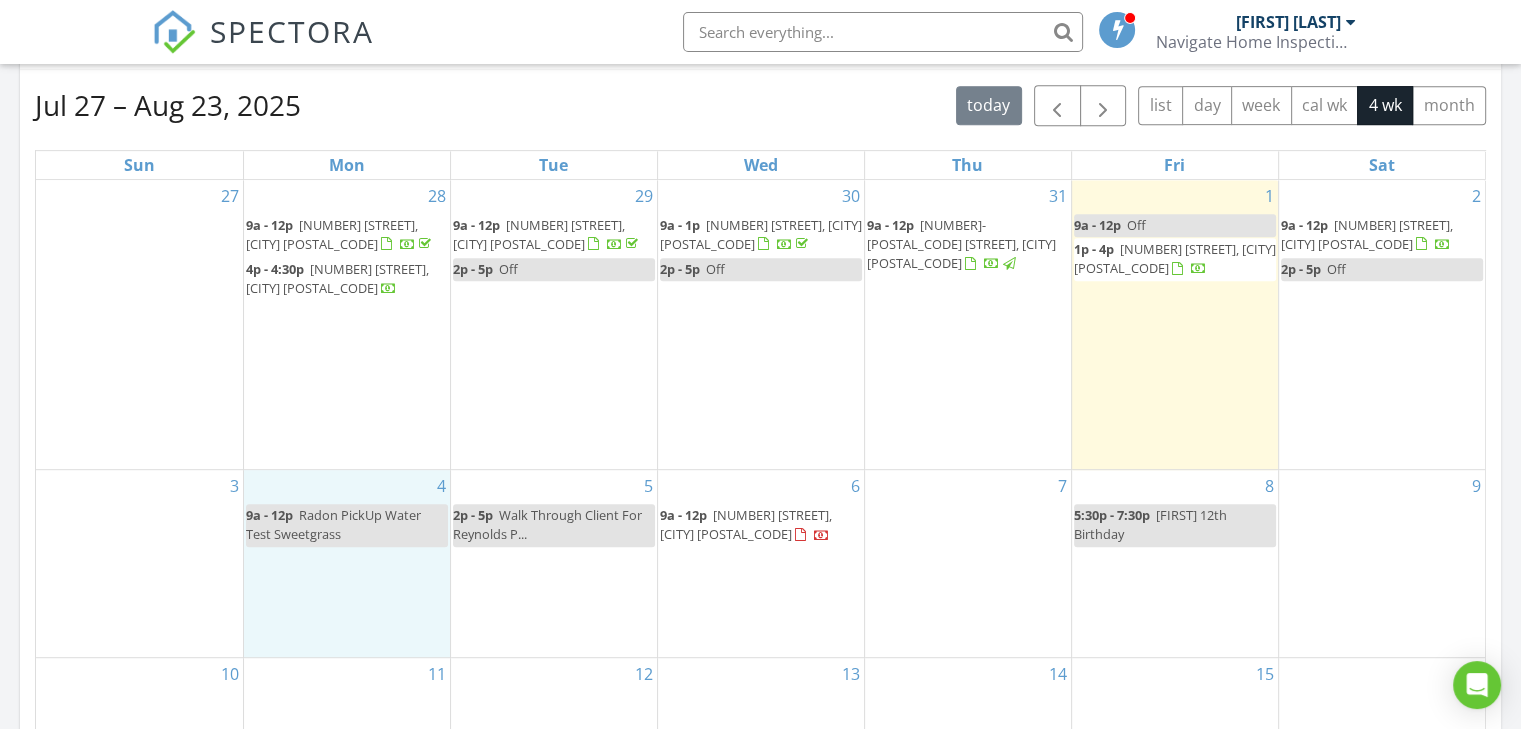 click on "4
5a - 12p
Radon PickUp Water Test Sweetgrass" at bounding box center [347, 563] 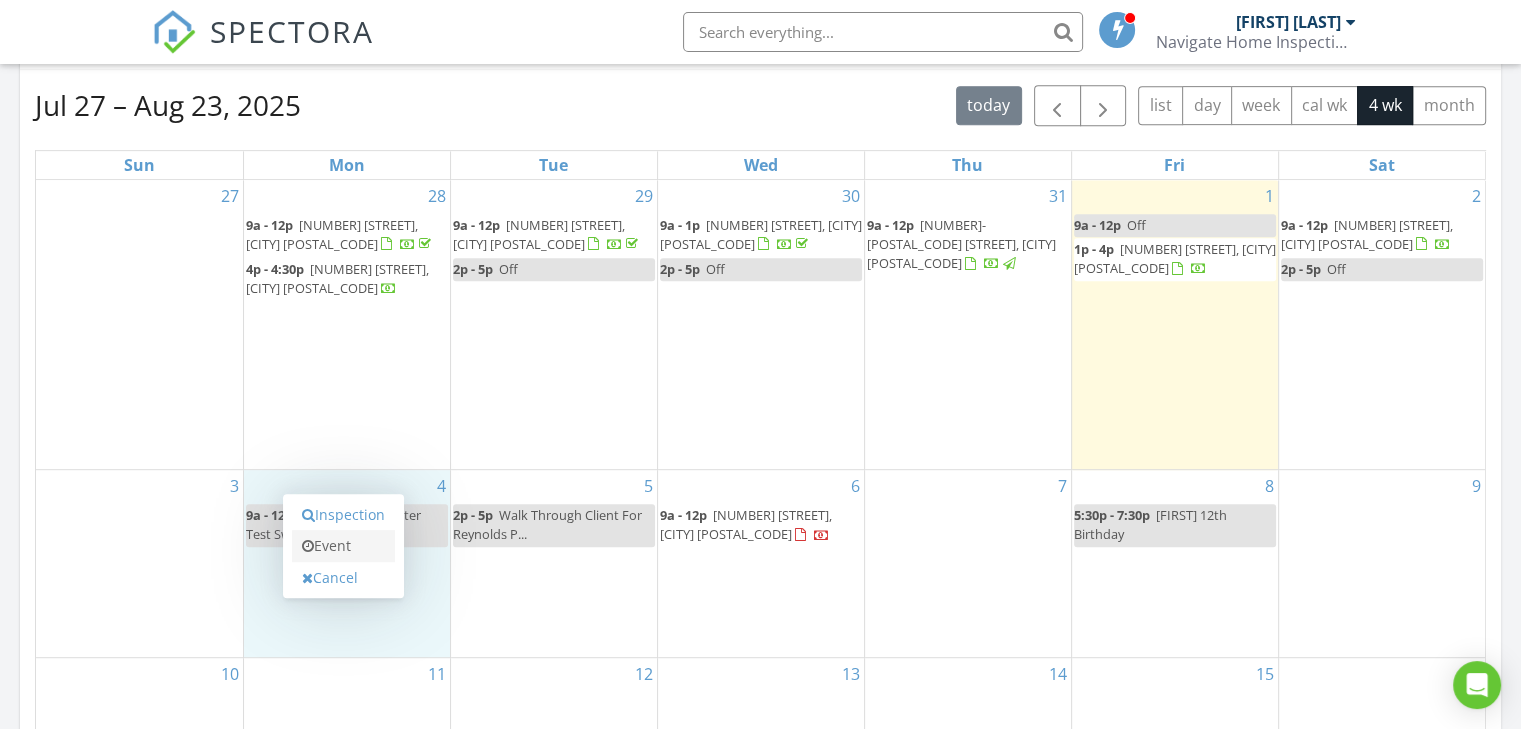 click on "Event" at bounding box center (343, 546) 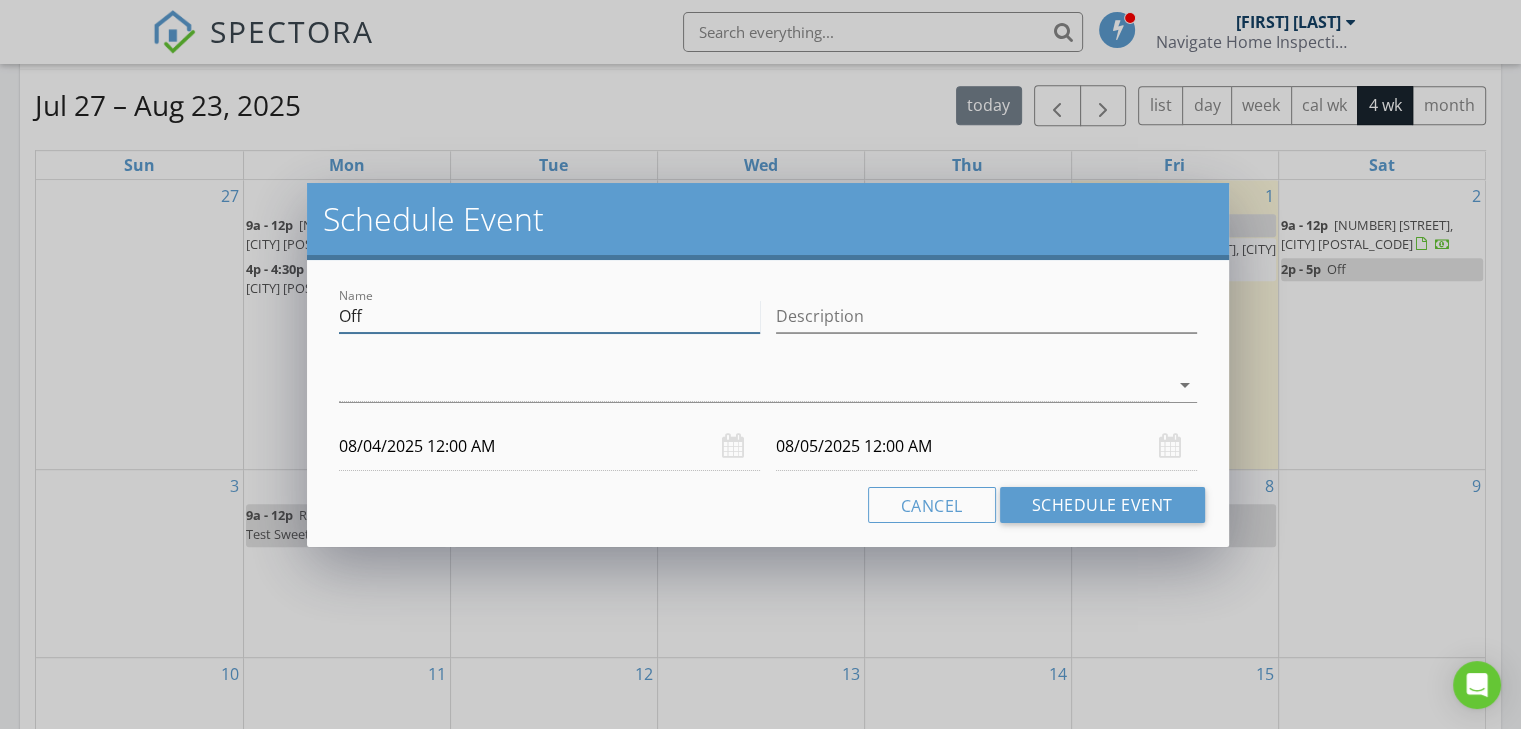 click on "Off" at bounding box center [549, 316] 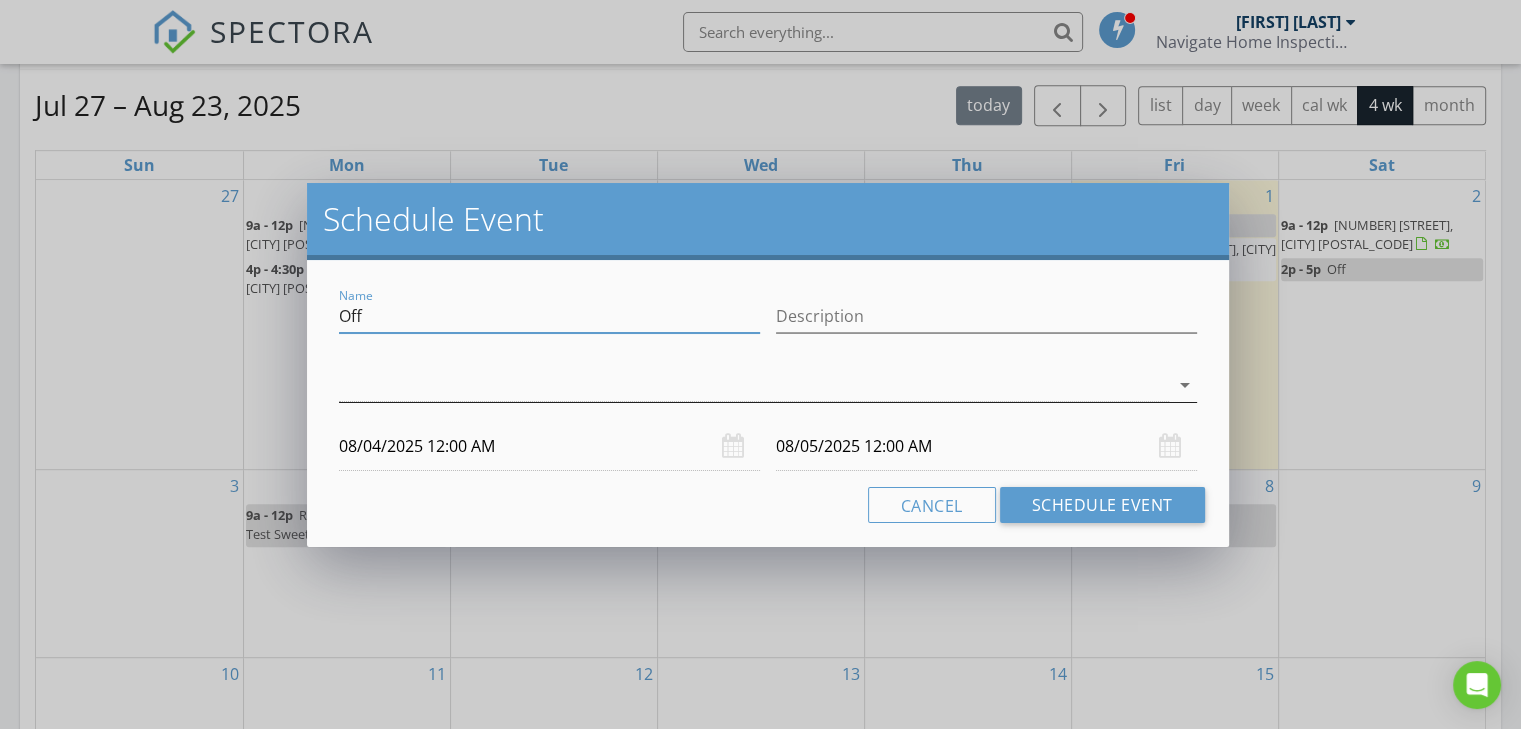 click at bounding box center (754, 385) 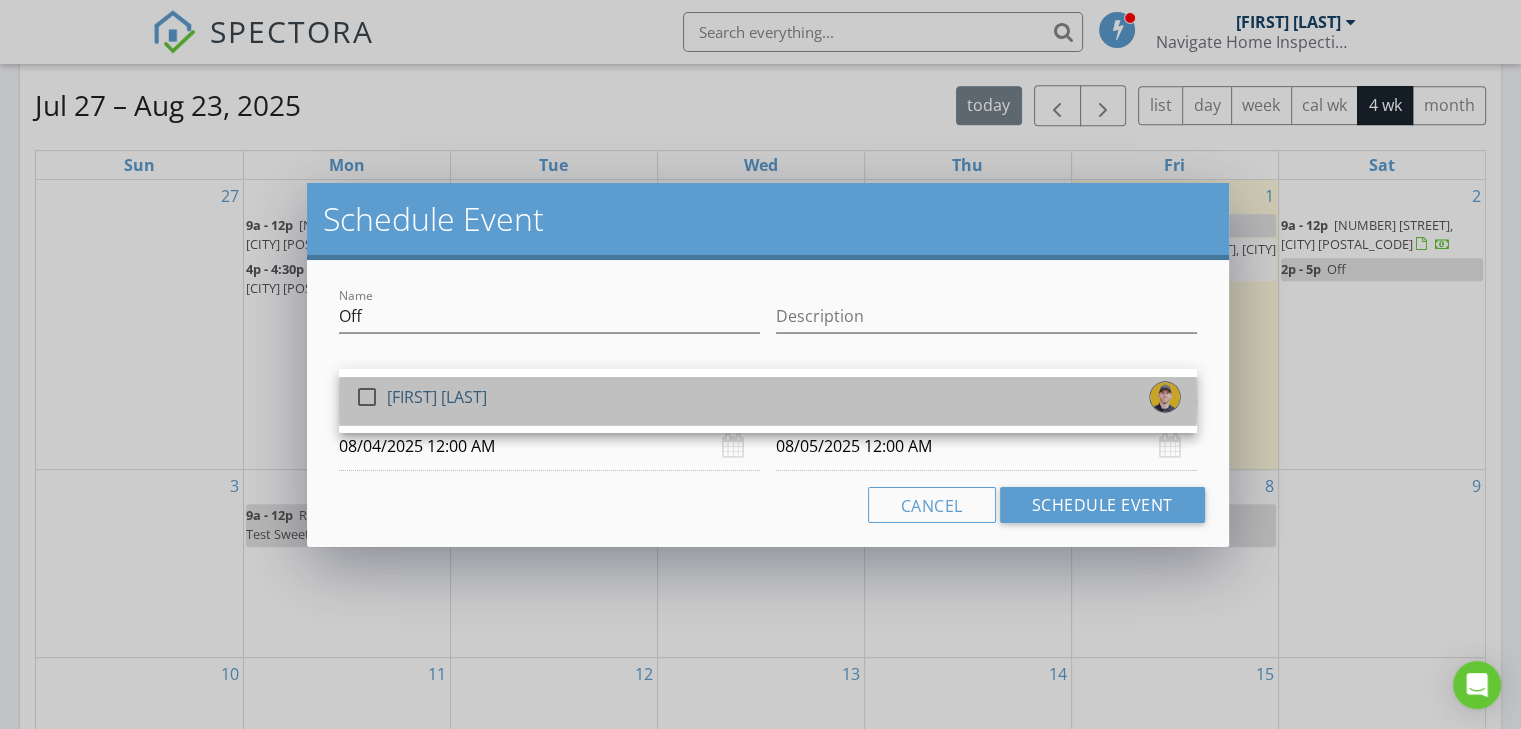 click on "check_box_outline_blank   [FIRST] [LAST]" at bounding box center [768, 401] 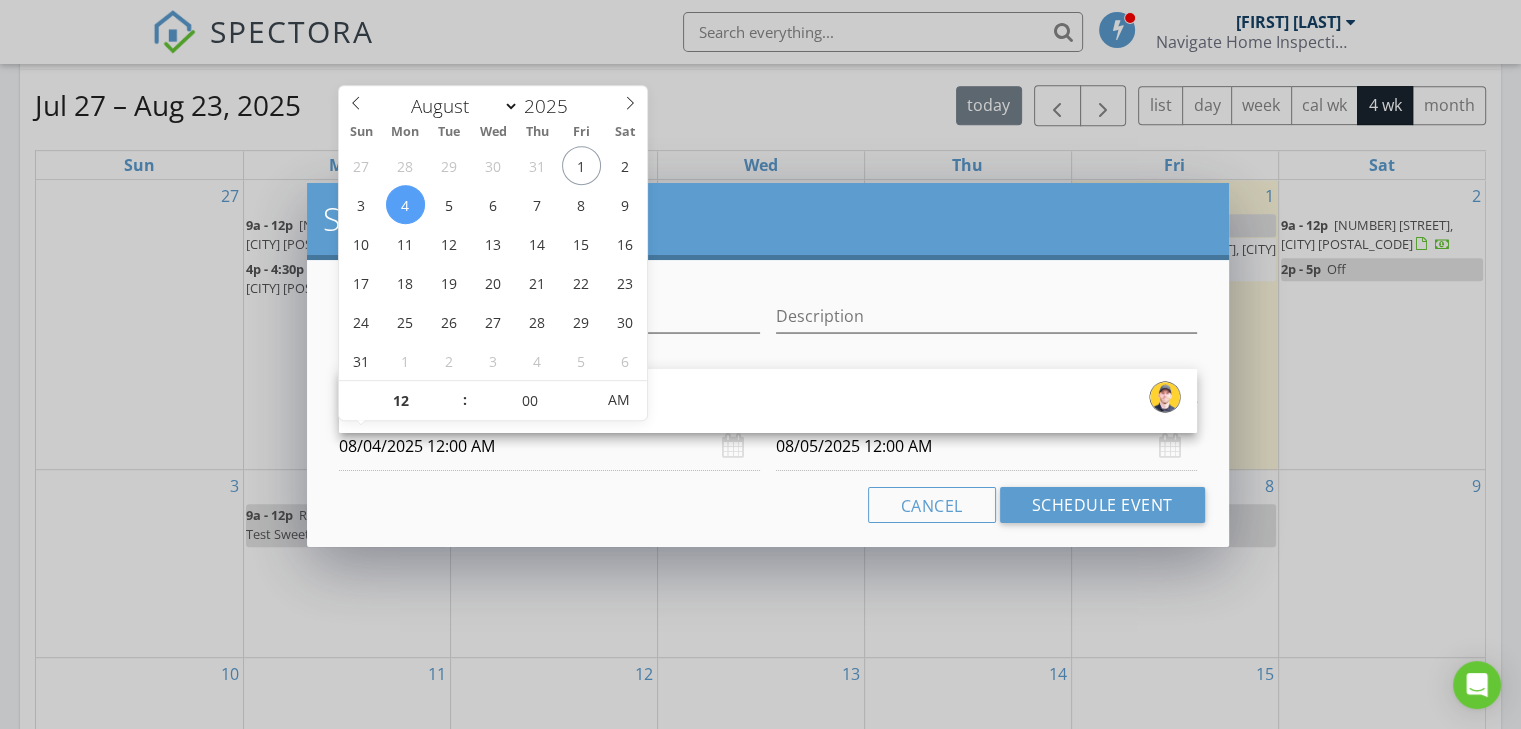 click on "08/04/2025 12:00 AM" at bounding box center [549, 446] 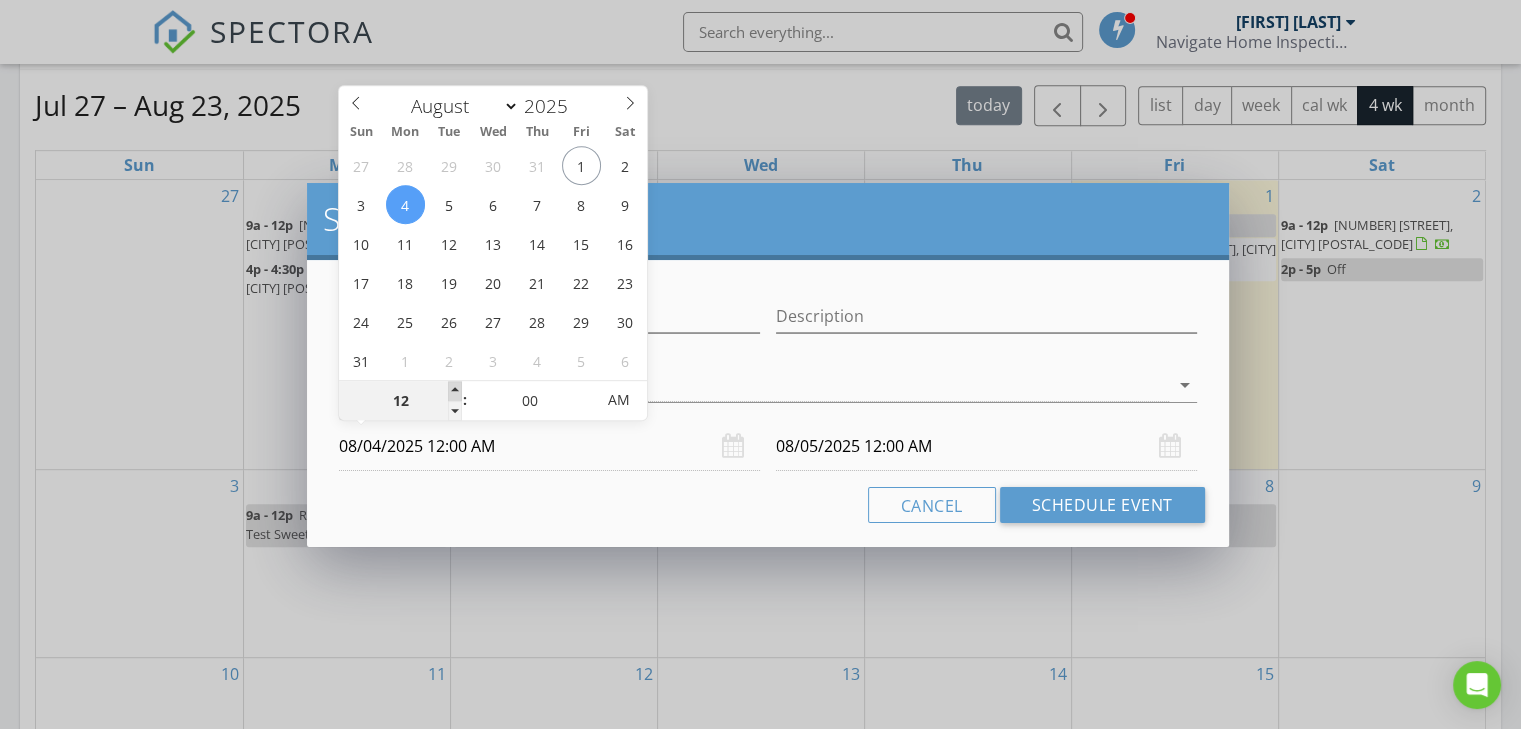 type on "01" 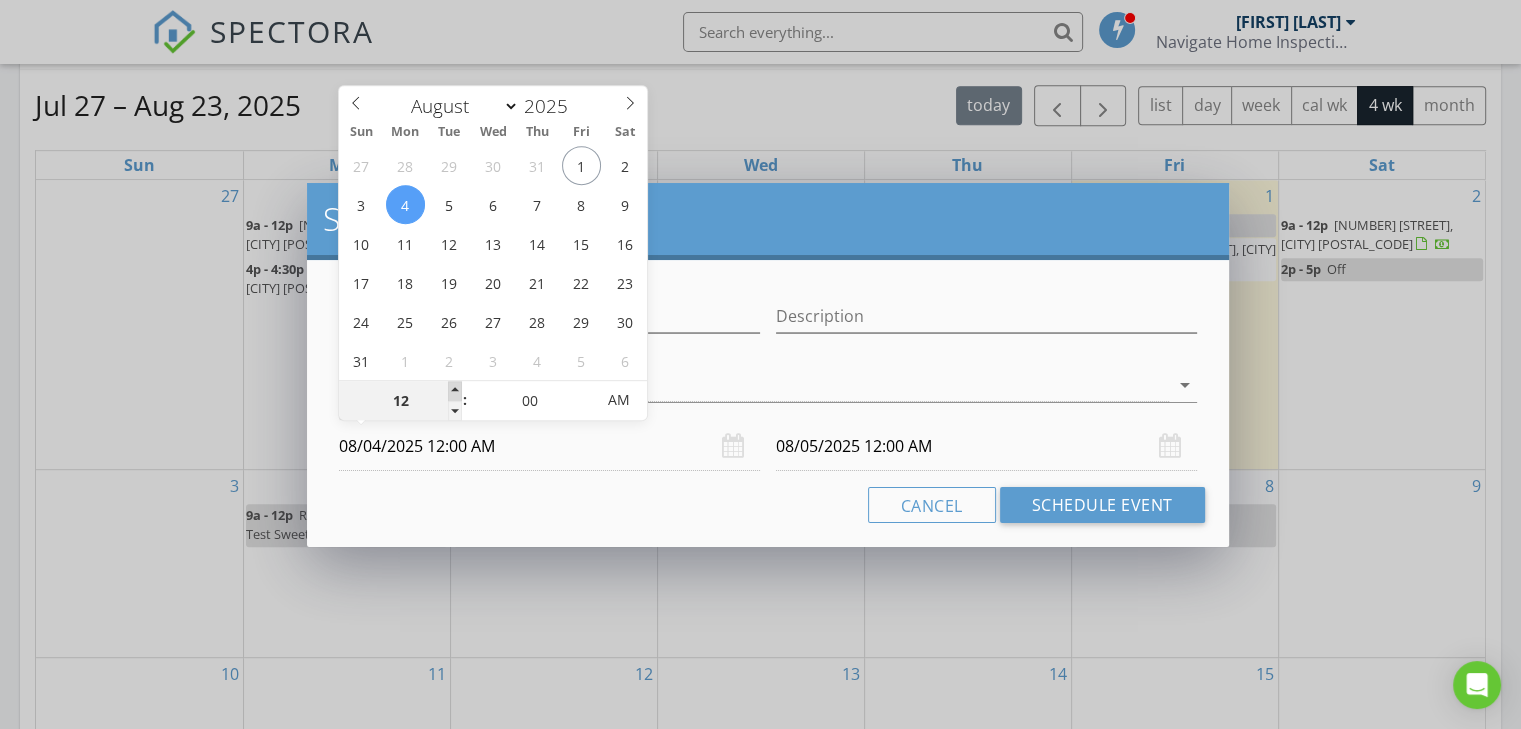 type on "08/04/2025 1:00 AM" 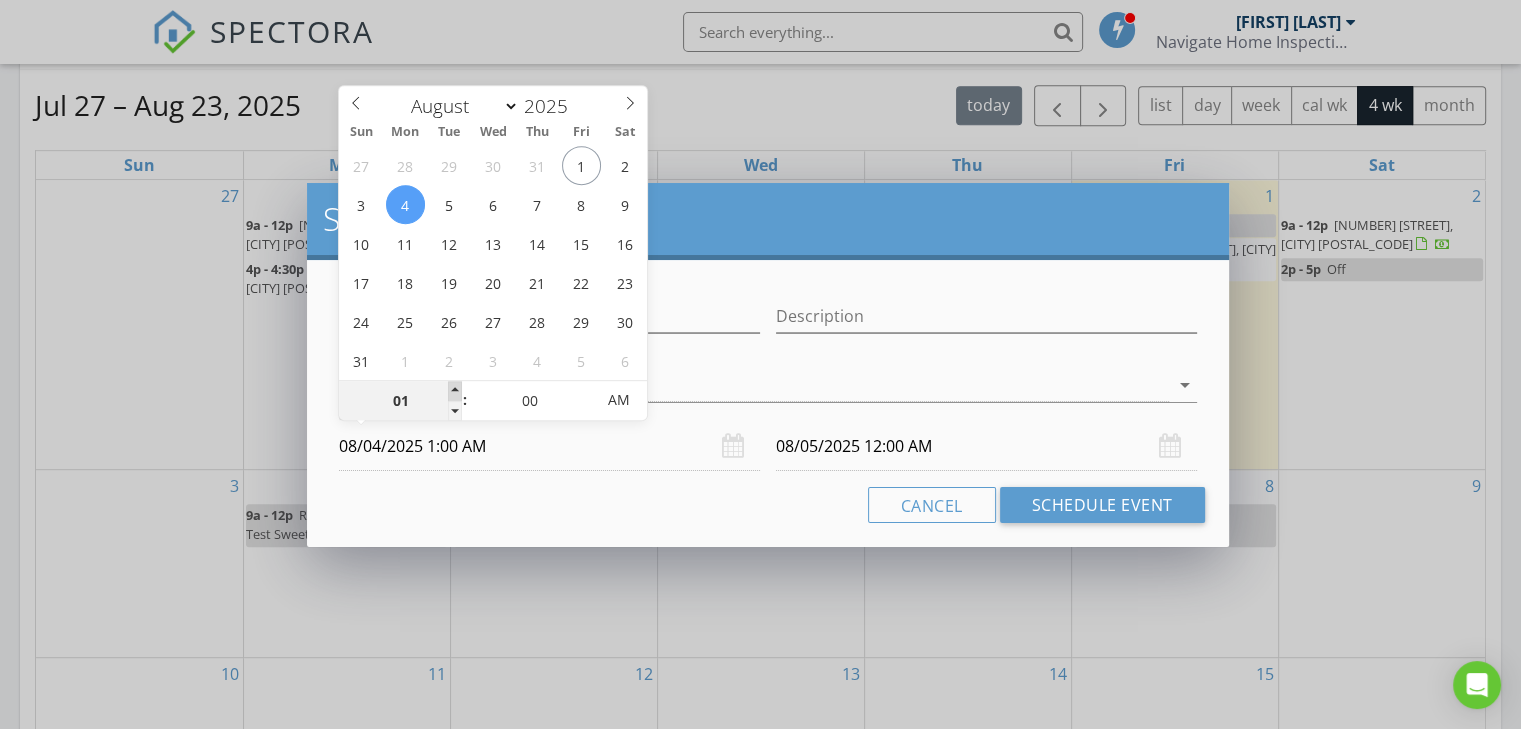 click at bounding box center (455, 391) 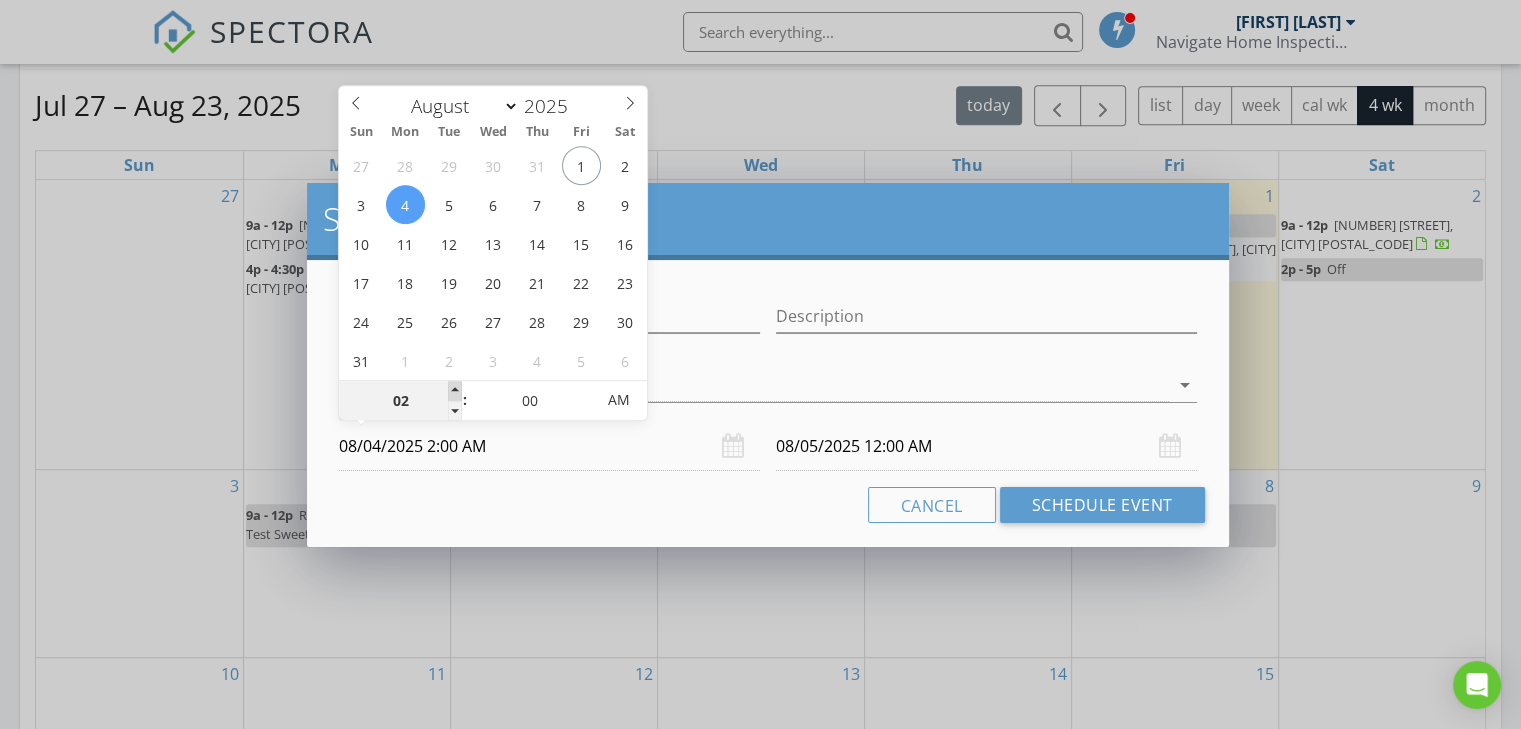 click at bounding box center (455, 391) 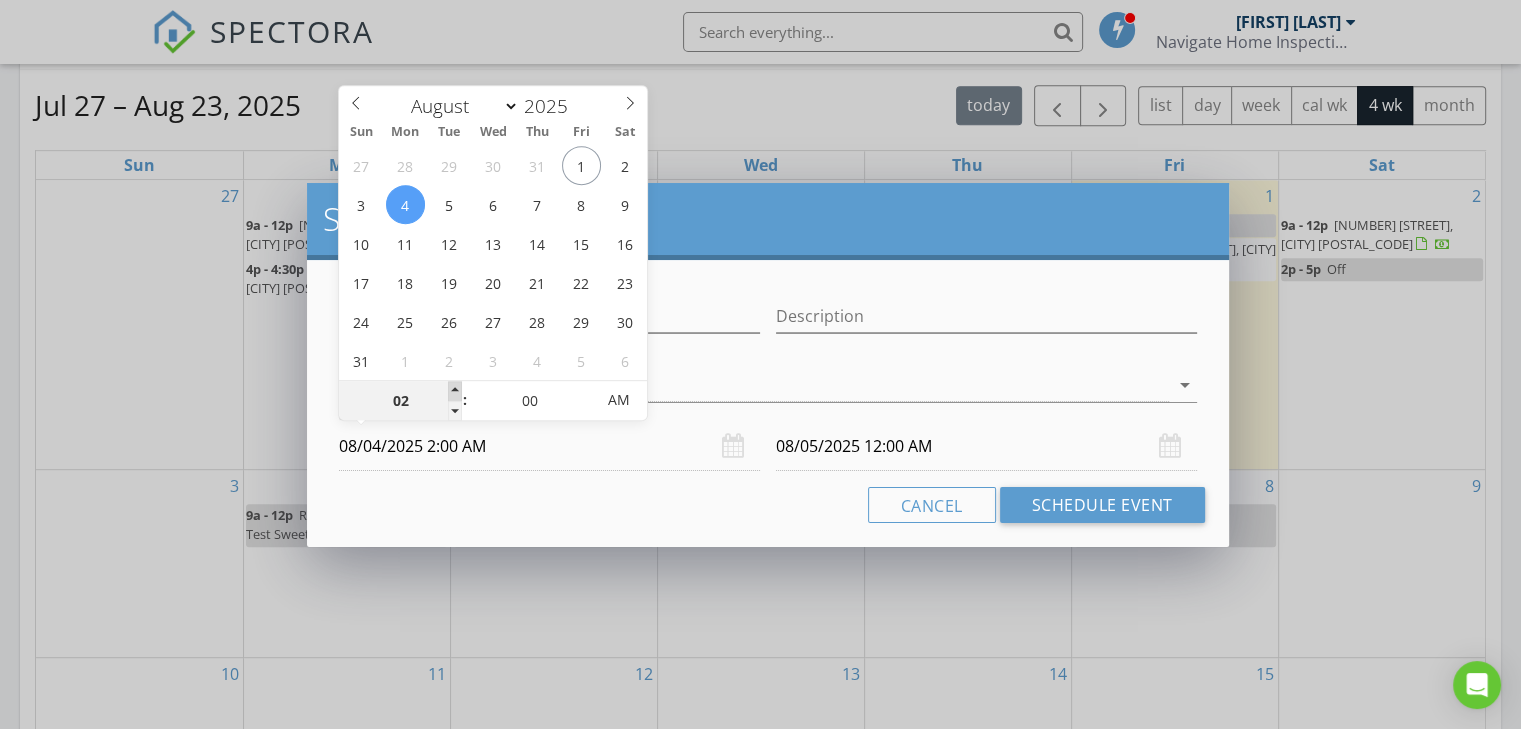 type on "08/05/2025 2:00 AM" 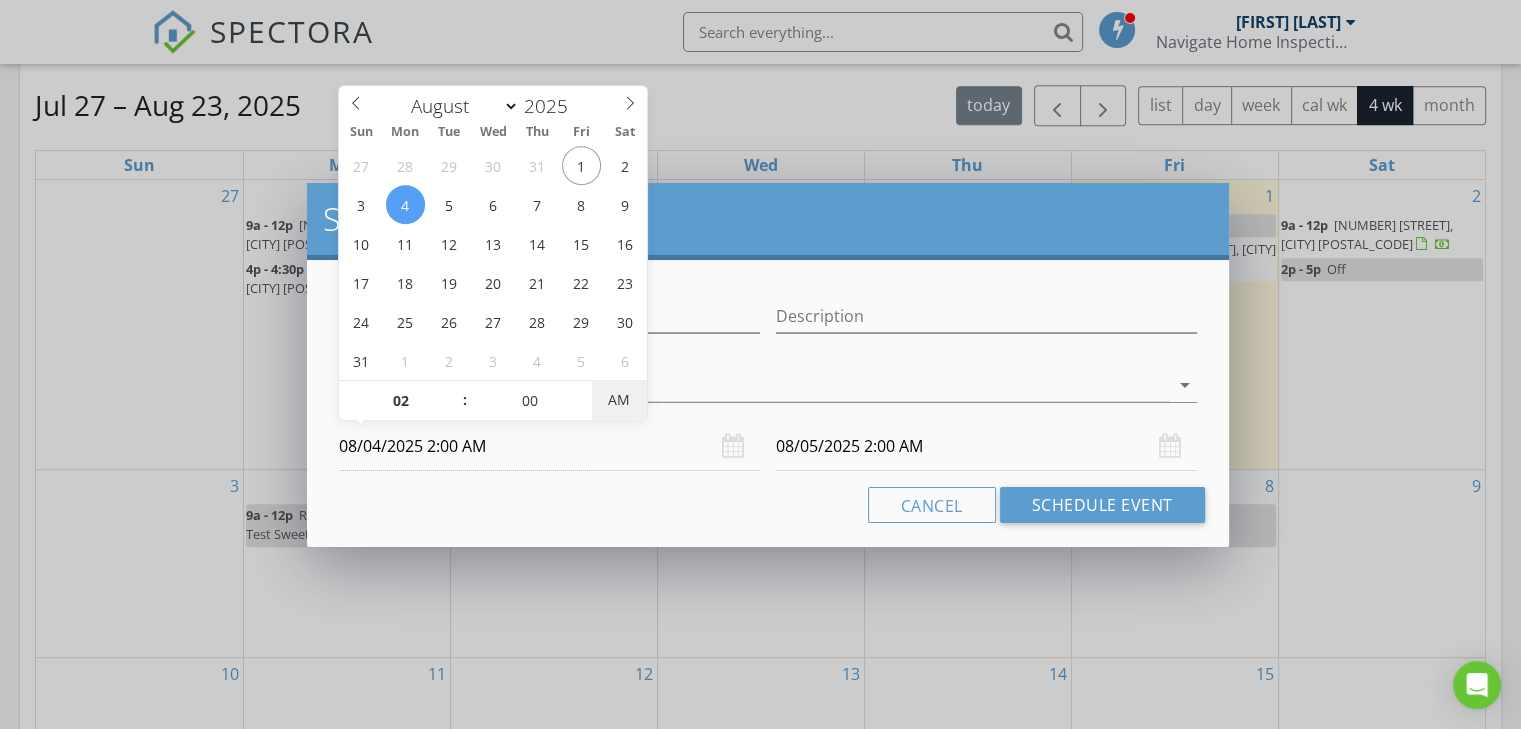 type on "08/04/2025 2:00 PM" 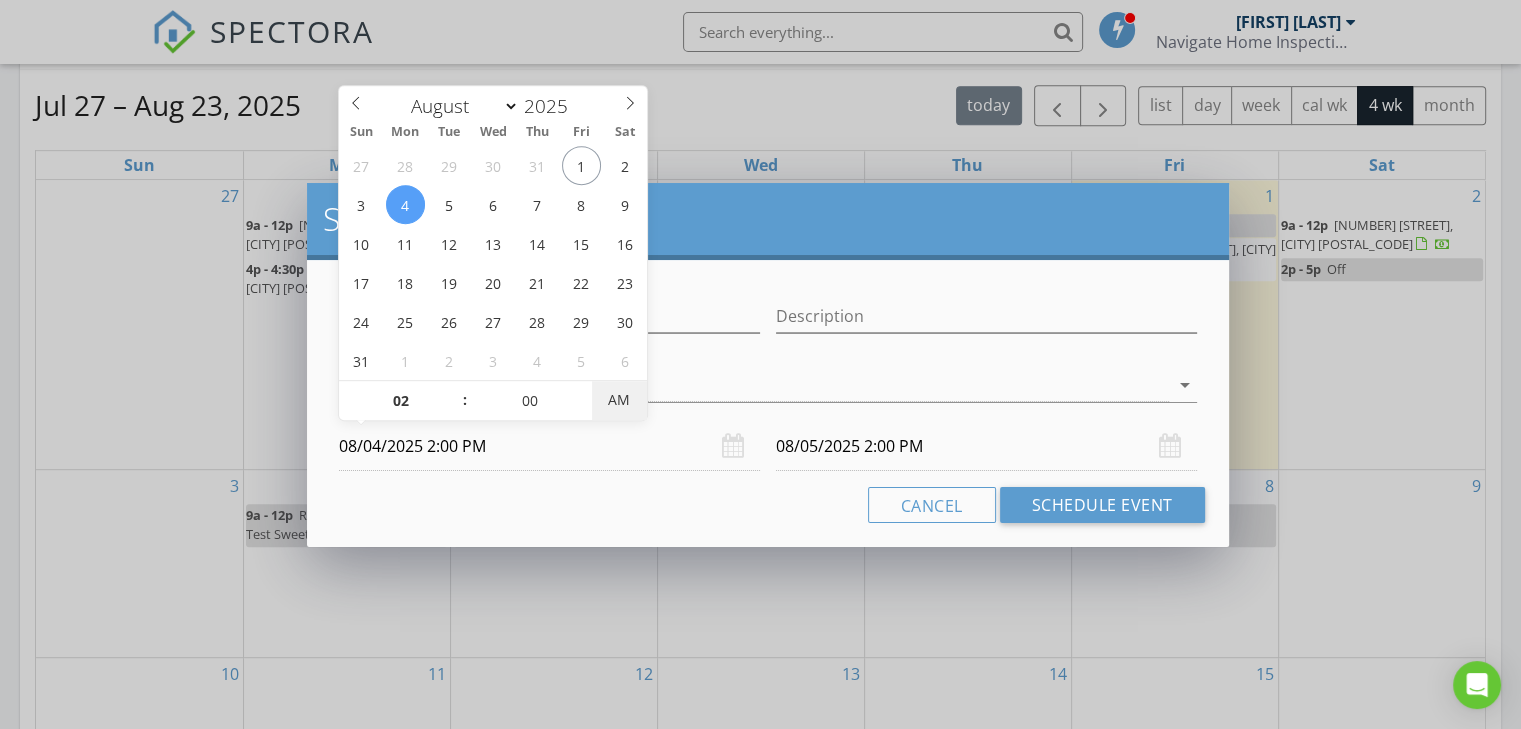 click on "AM" at bounding box center (619, 400) 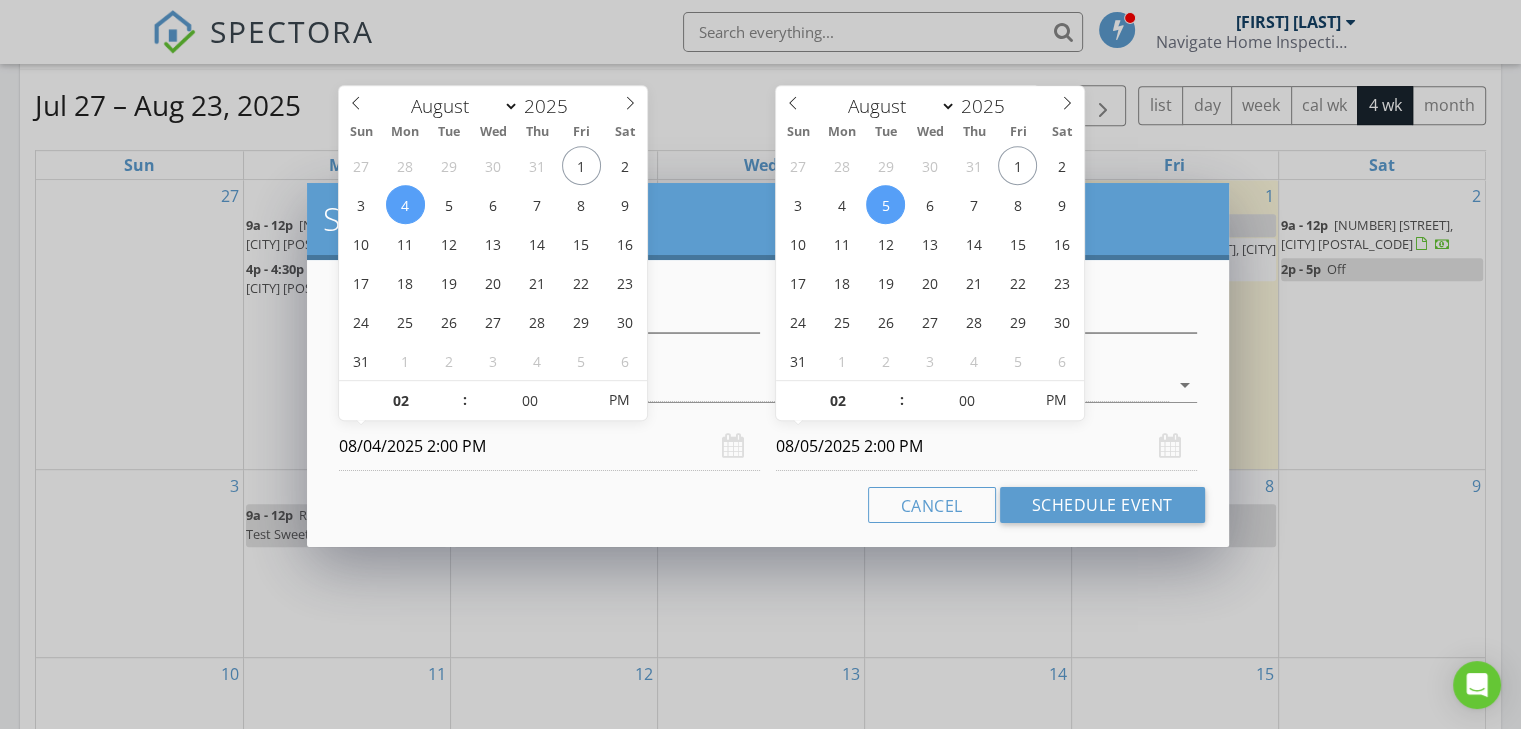 click on "08/05/2025 2:00 PM" at bounding box center (986, 446) 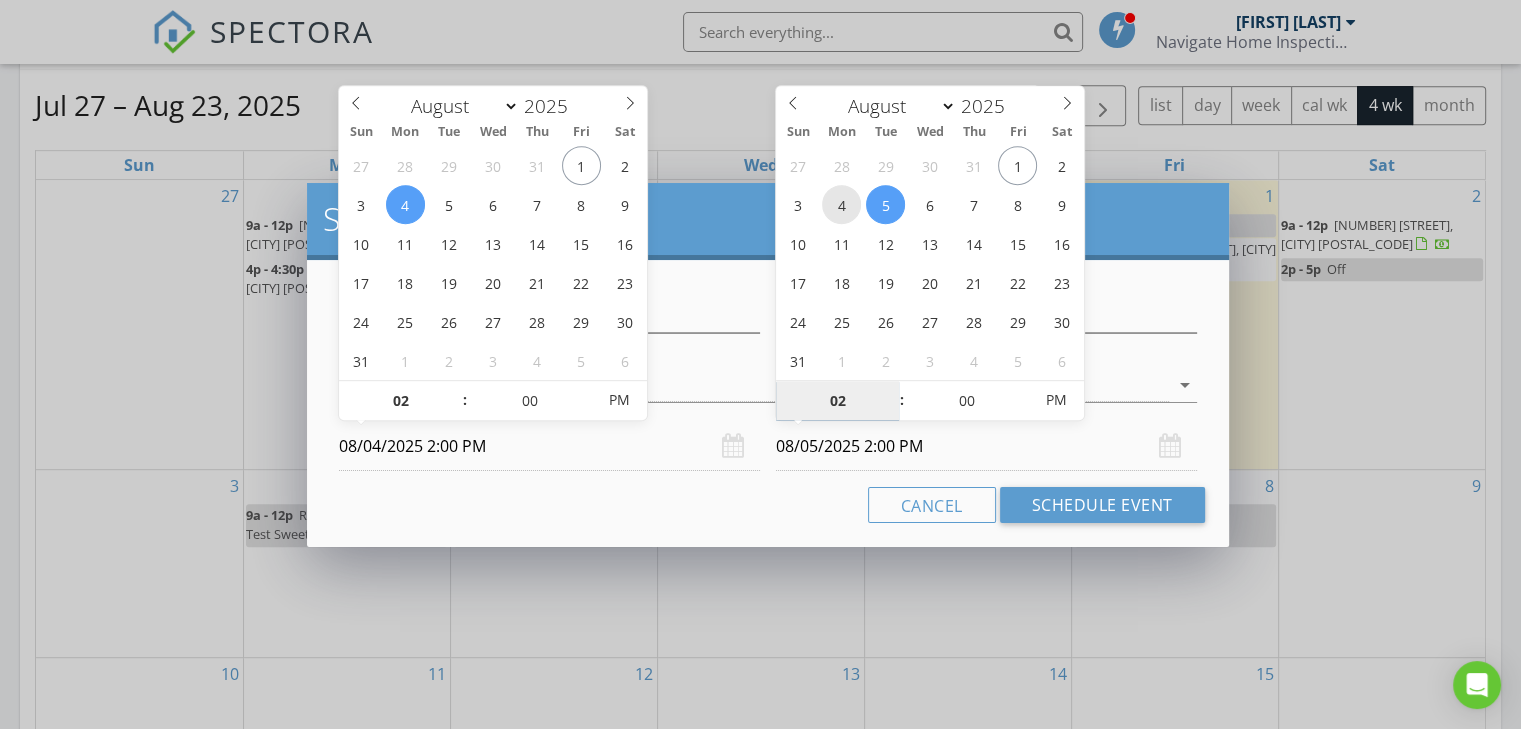 type on "08/04/2025 2:00 PM" 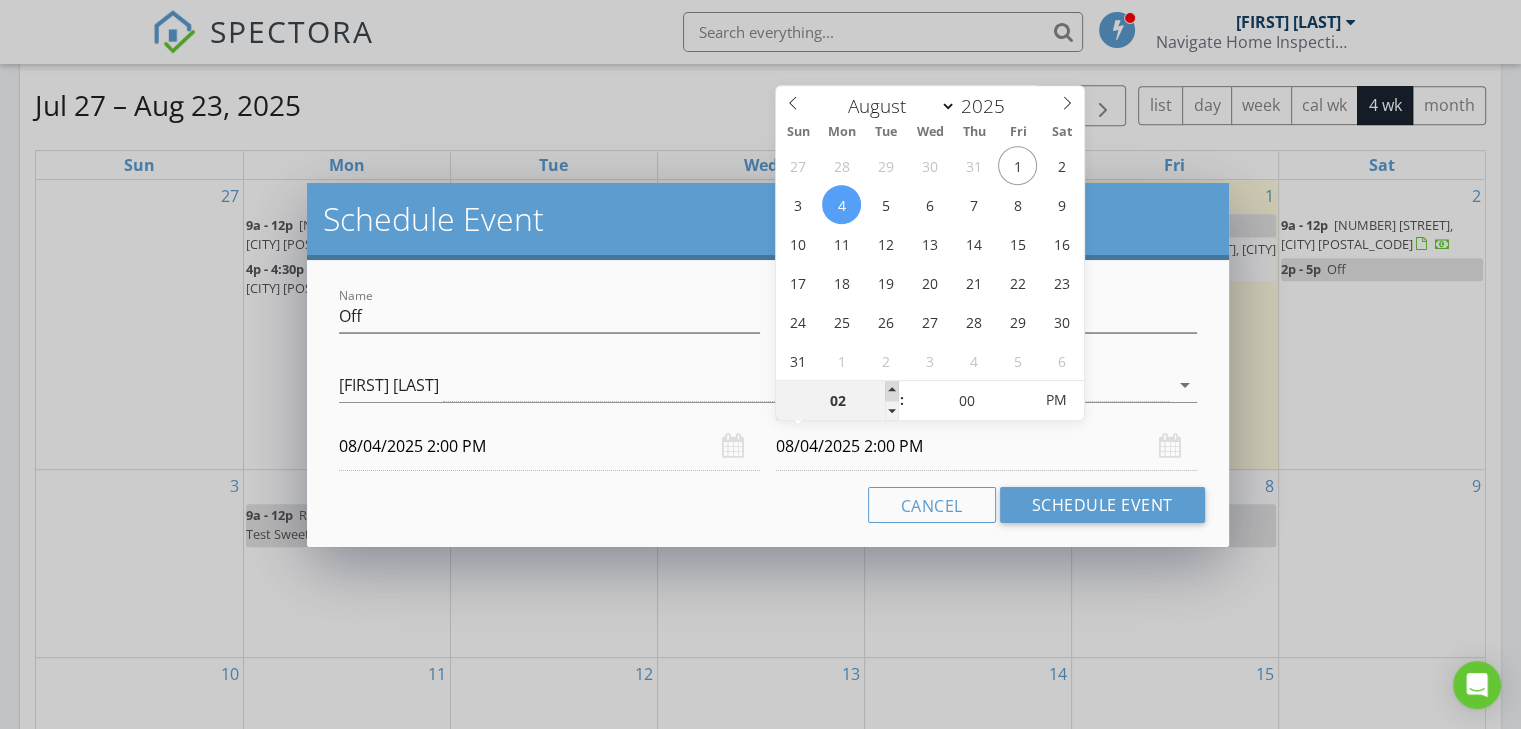 type on "03" 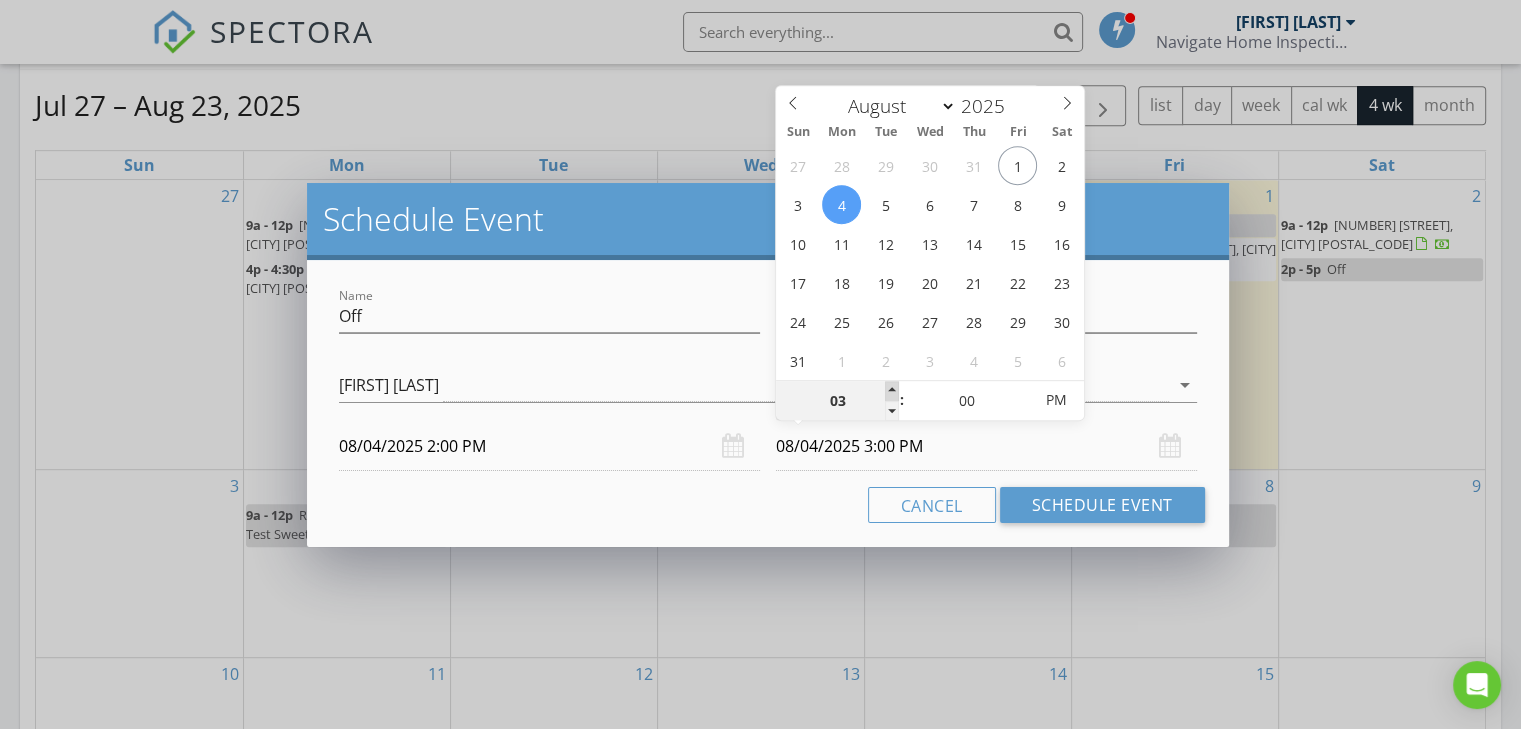 click at bounding box center (892, 391) 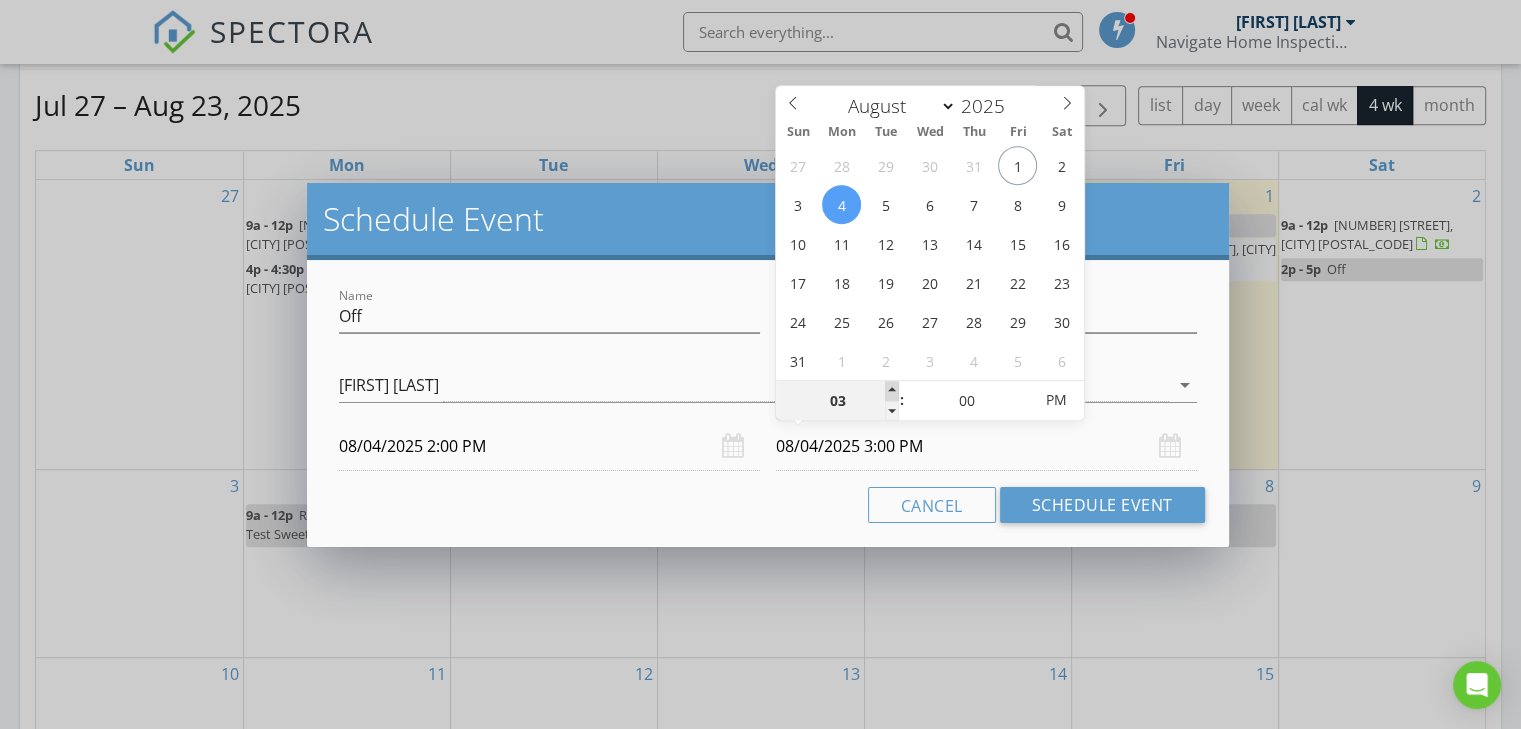 type on "04" 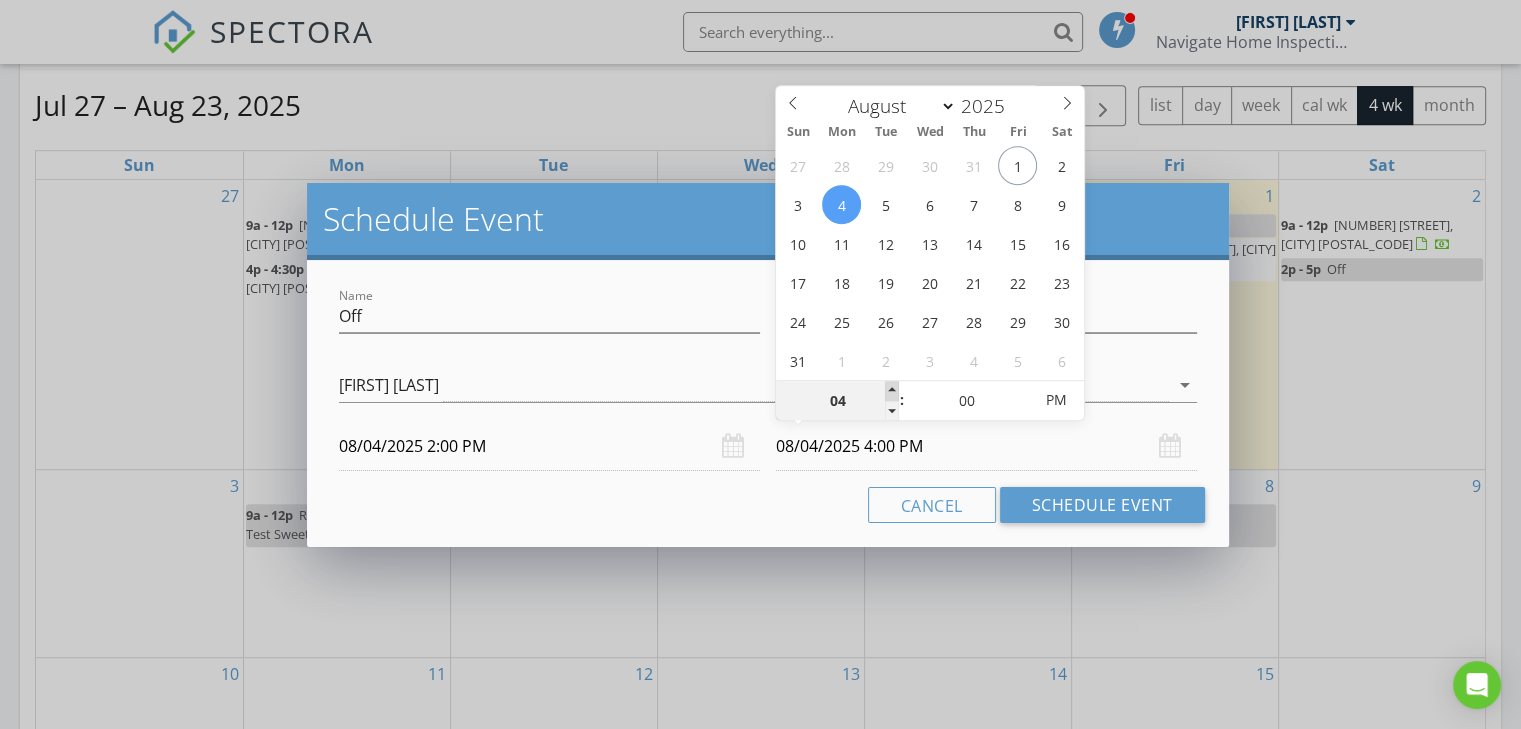 click at bounding box center (892, 391) 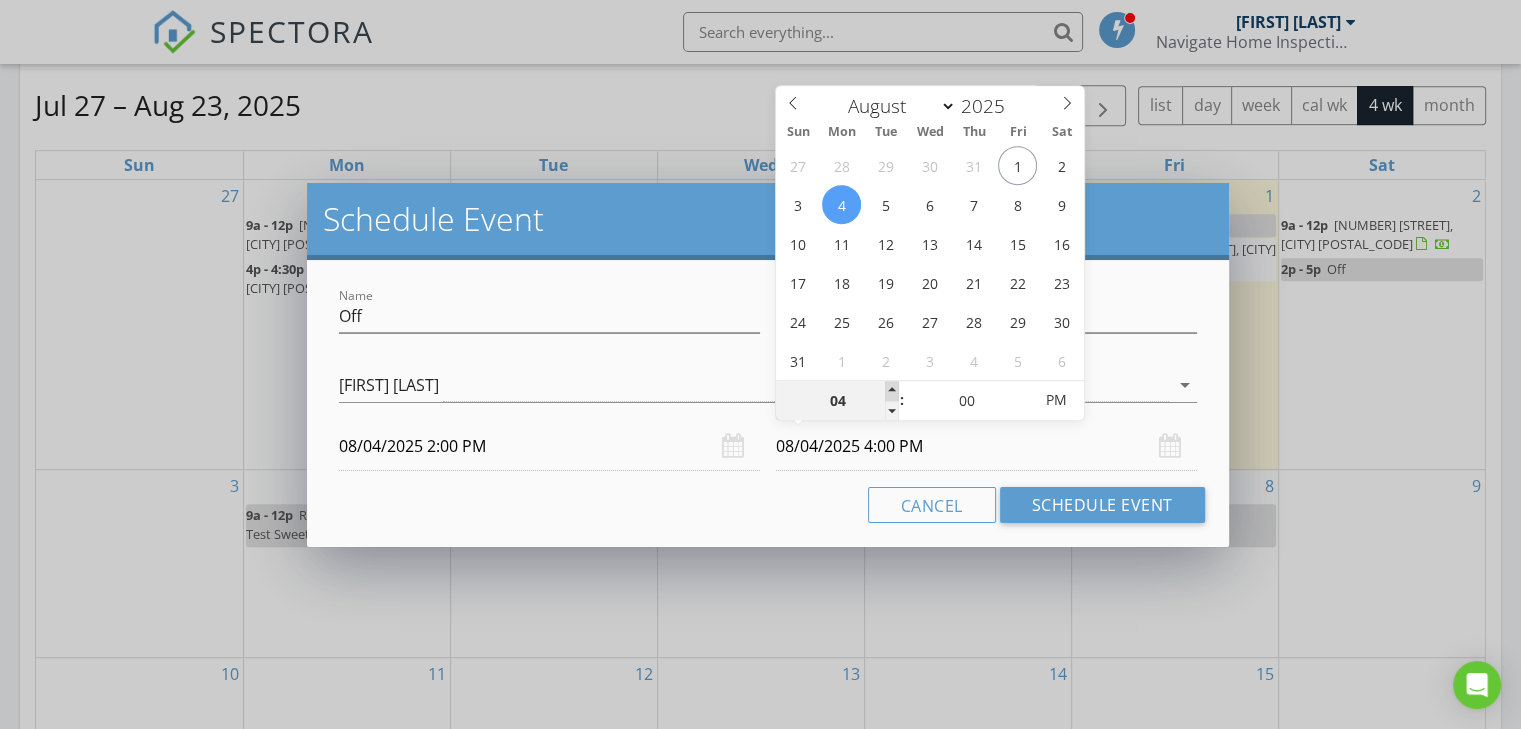 type on "05" 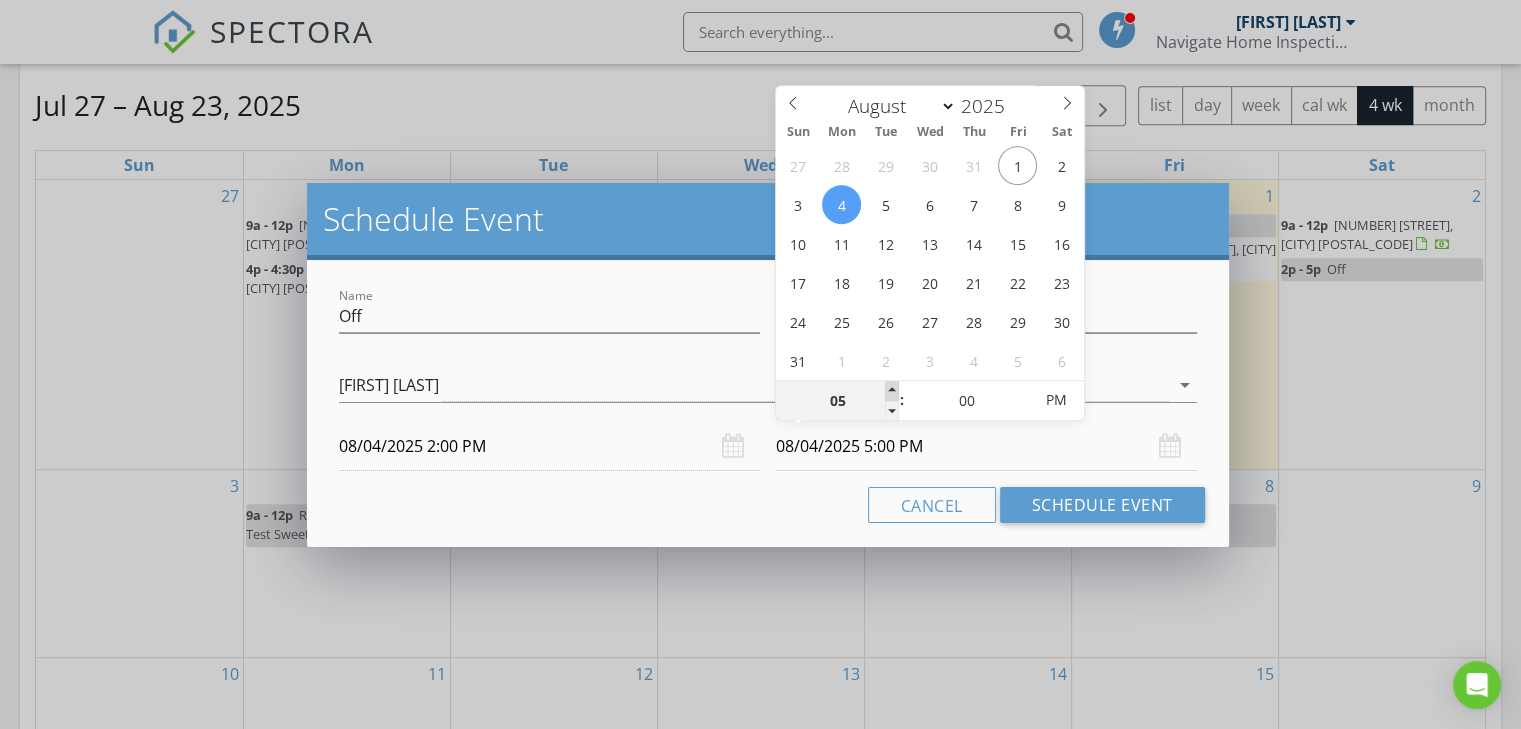 click at bounding box center (892, 391) 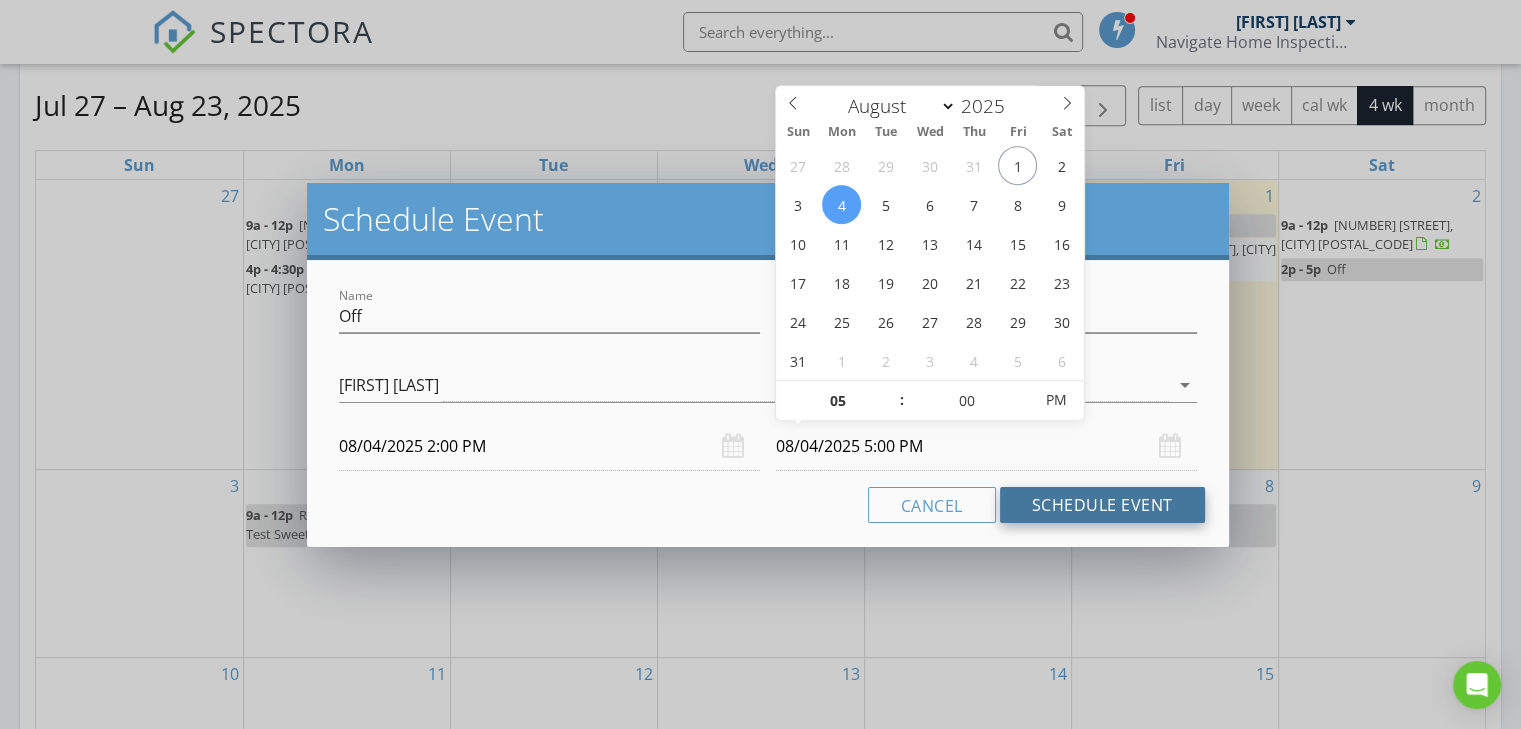 click on "Schedule Event" at bounding box center (1102, 505) 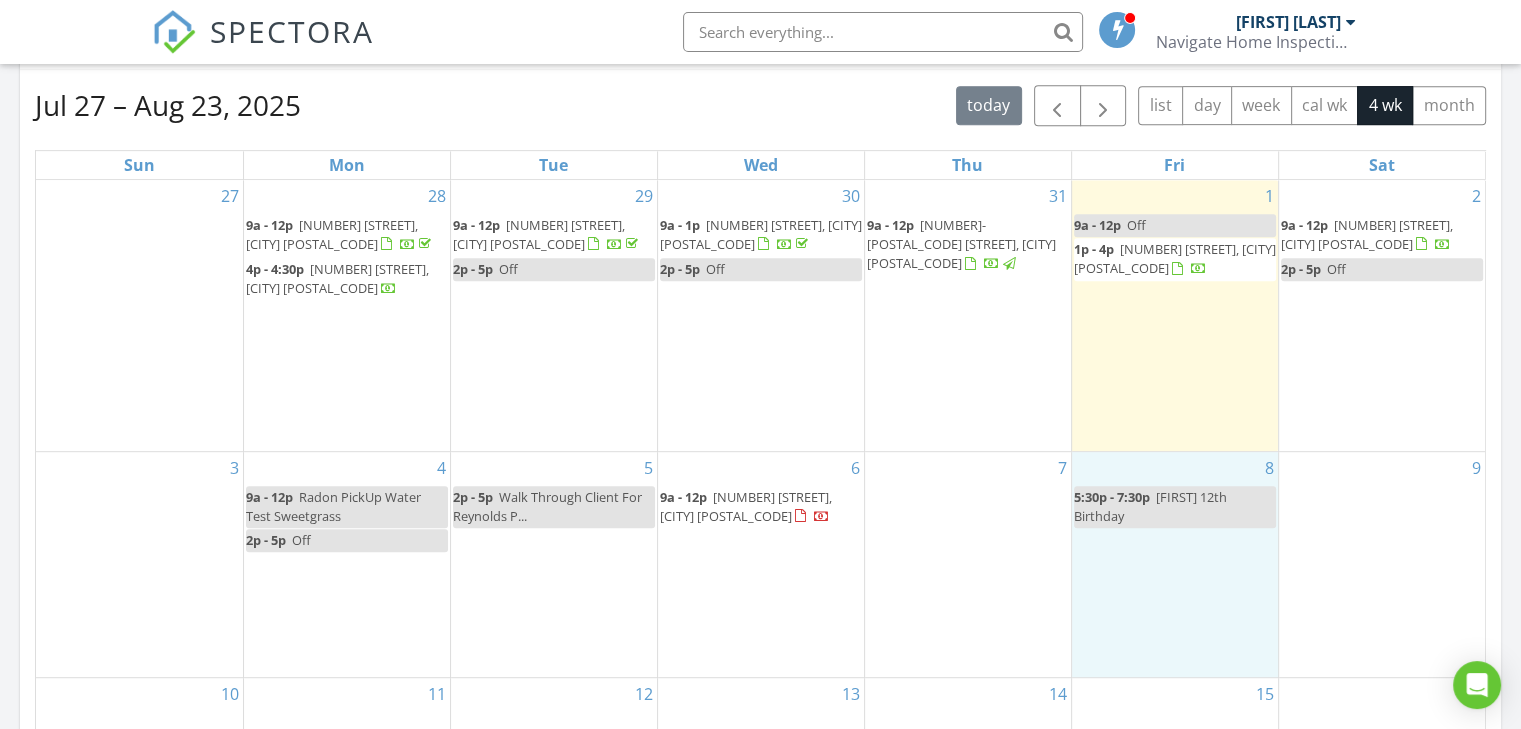 click on "8
5:30p - 7:30p
Jonathan 12th Birthday" at bounding box center [1175, 564] 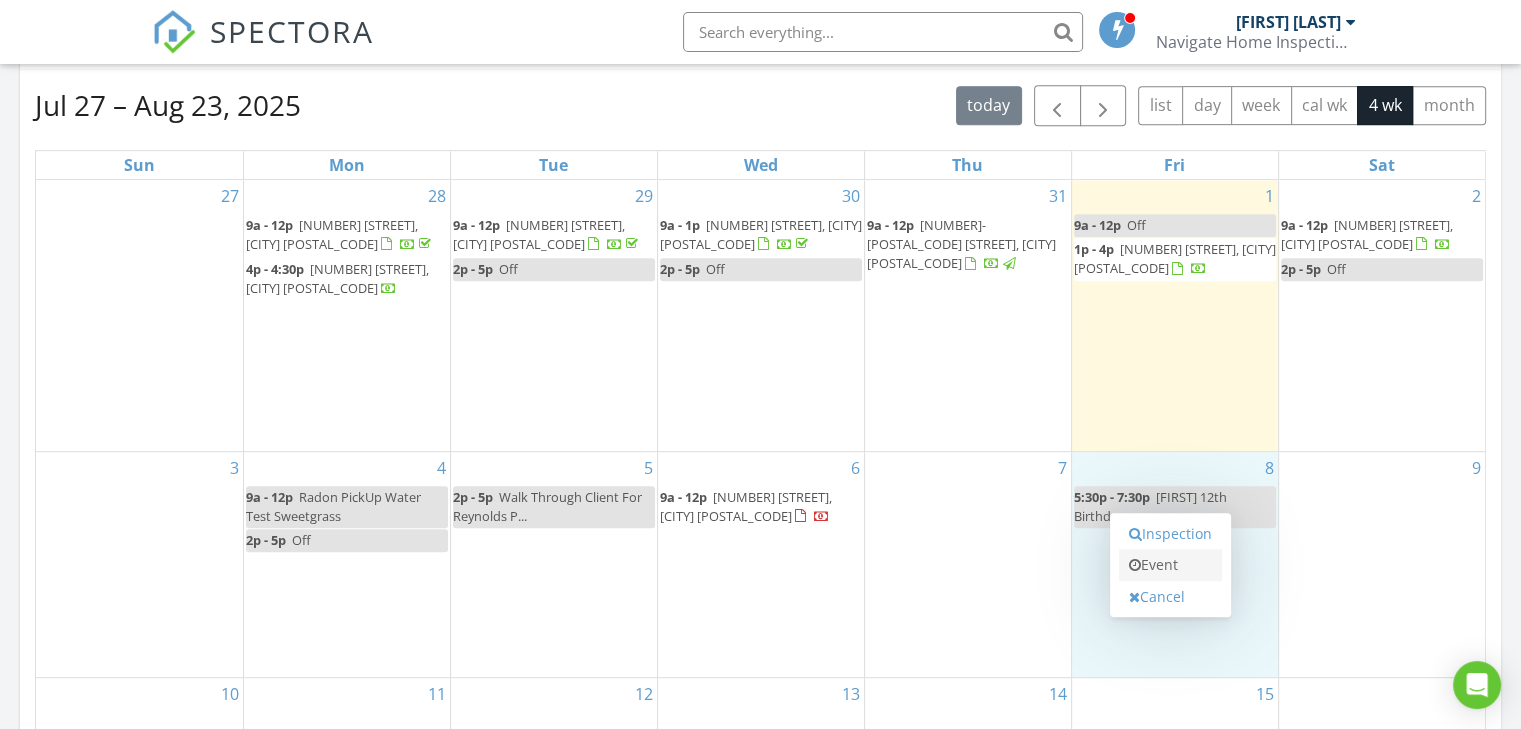 click on "Event" at bounding box center [1170, 565] 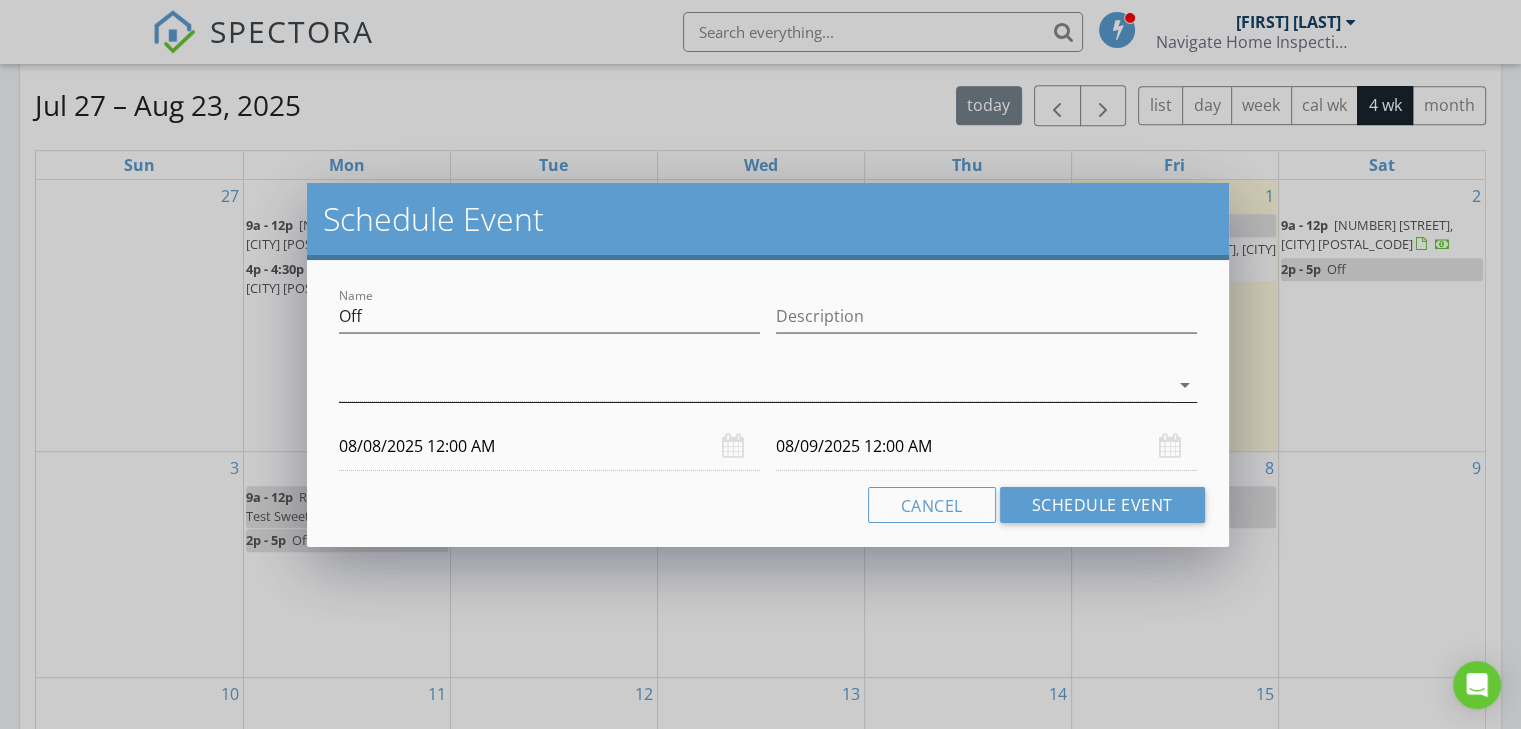 click at bounding box center [754, 385] 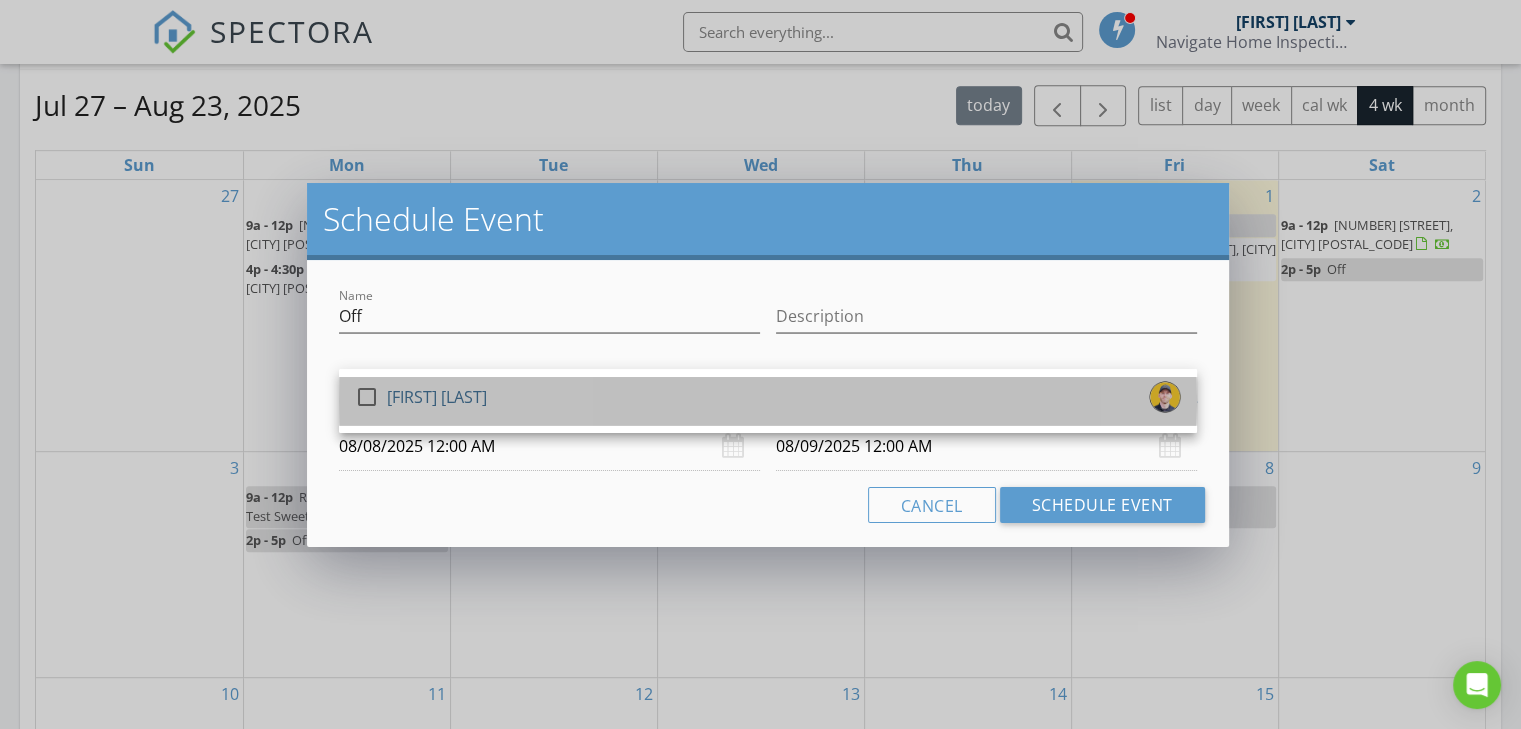 click on "check_box_outline_blank   Ian Rhinehart" at bounding box center (768, 401) 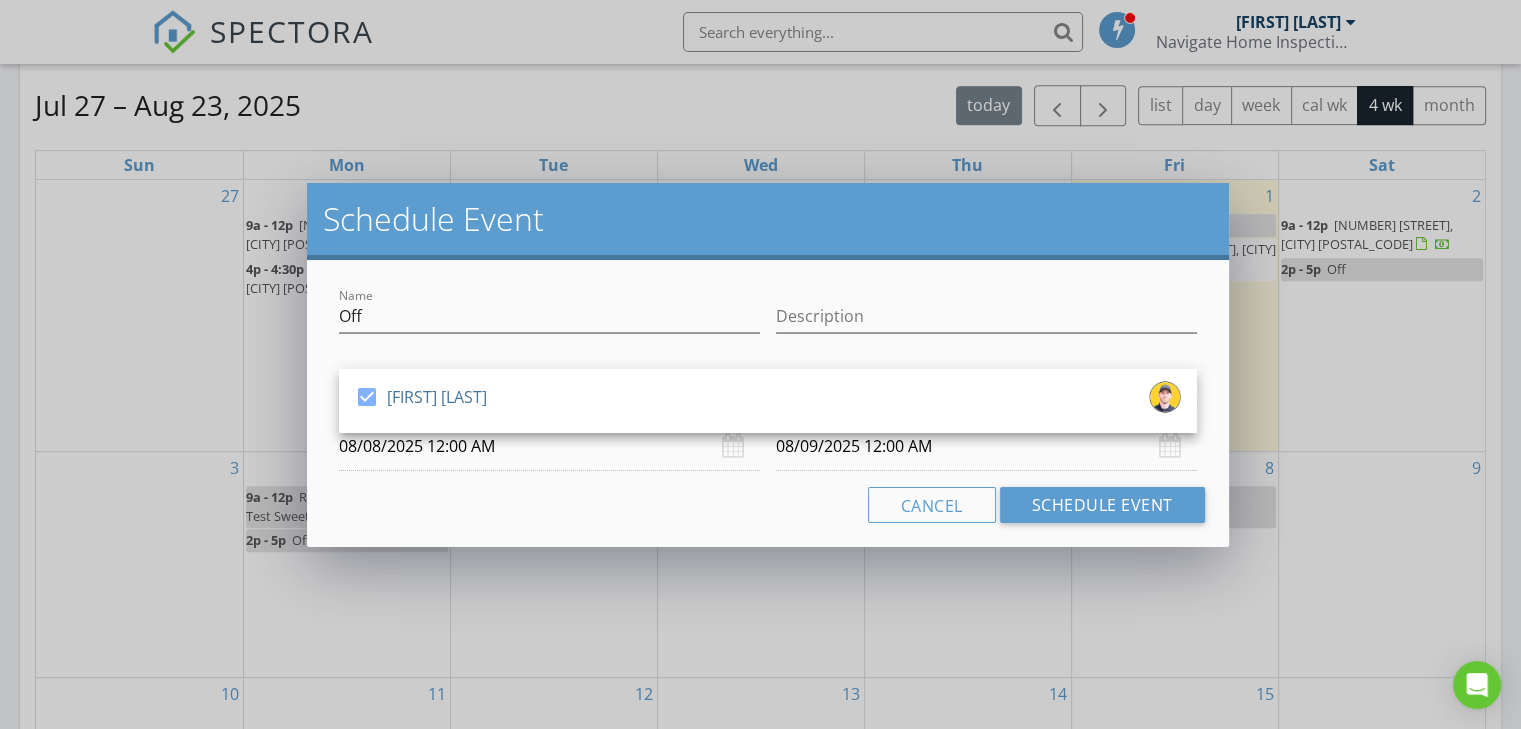 click on "08/08/2025 12:00 AM" at bounding box center [549, 446] 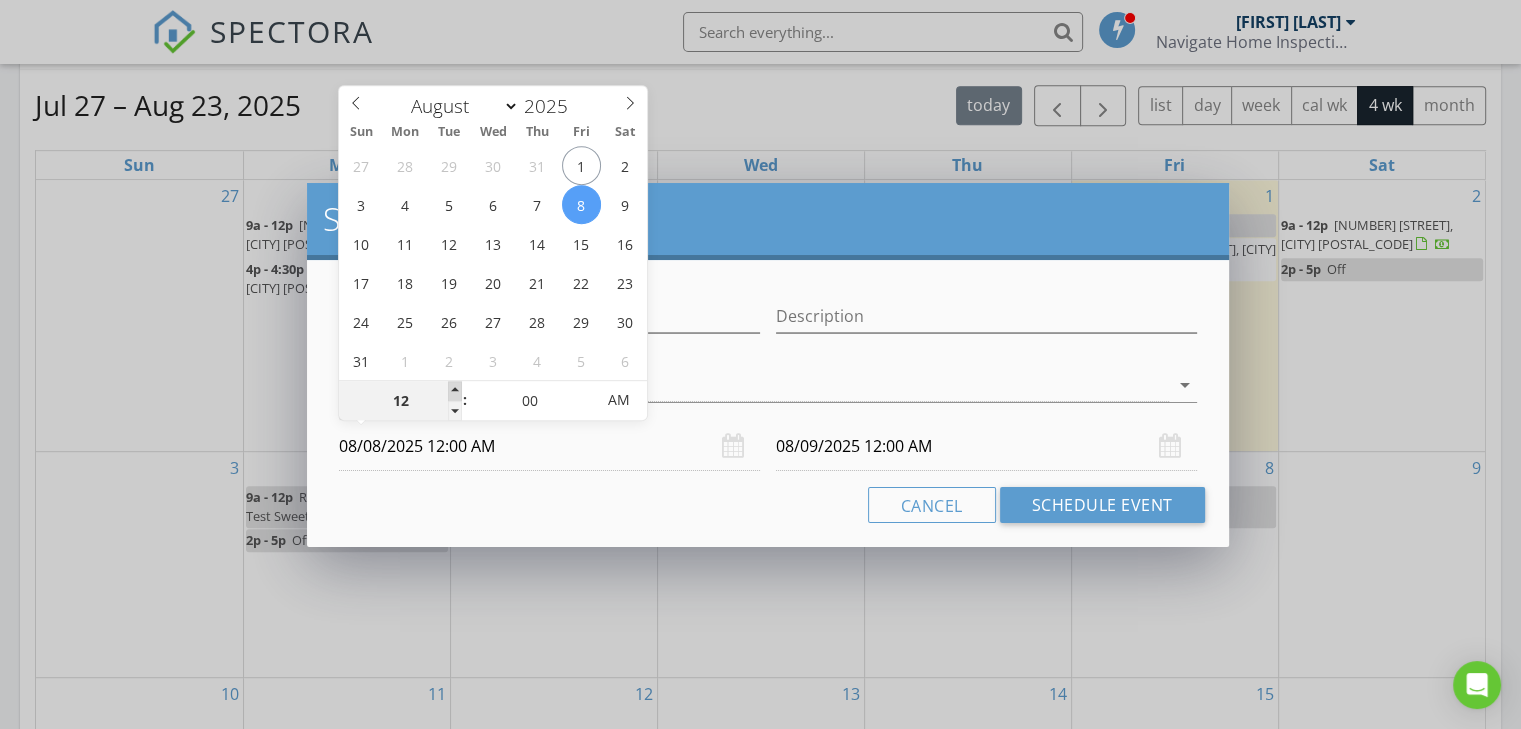 type on "01" 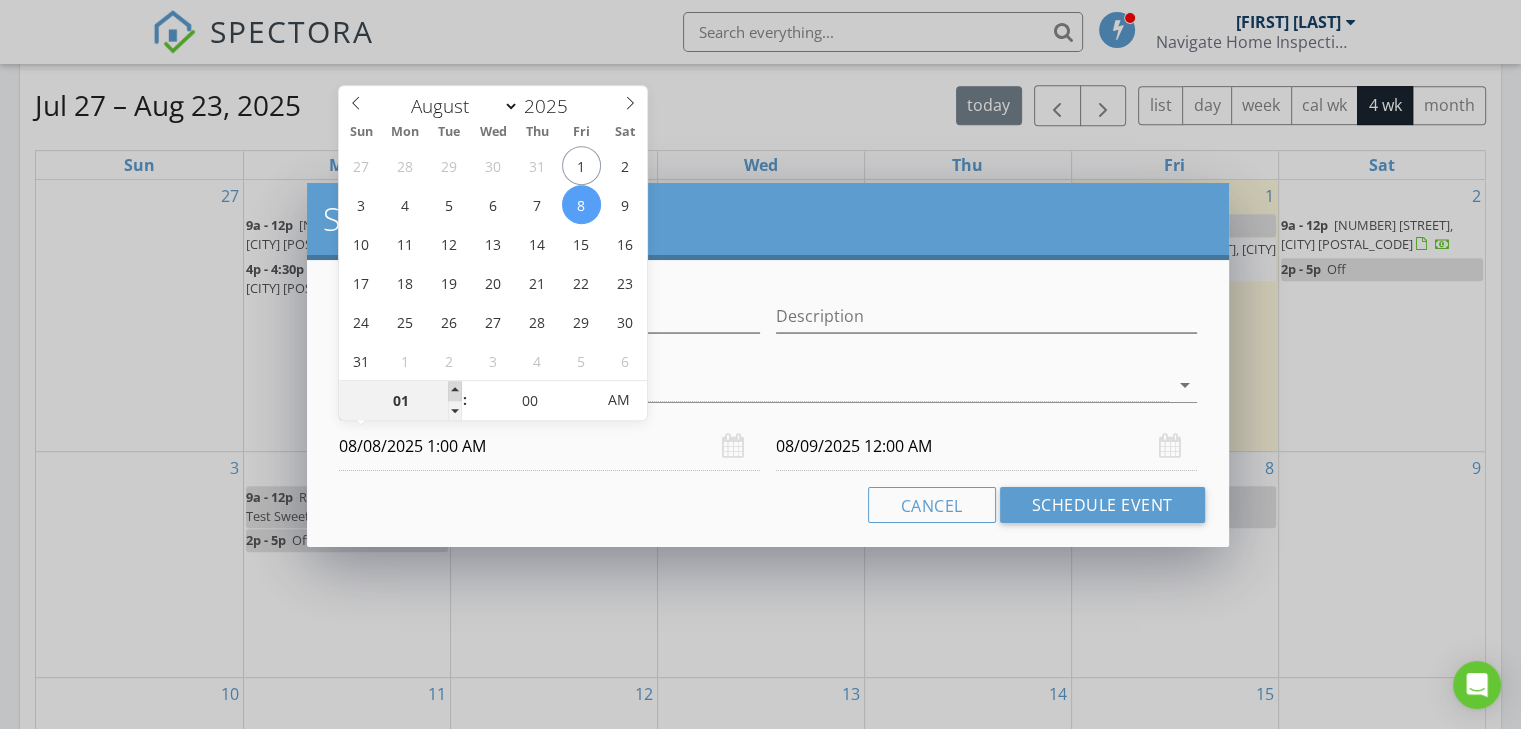 click at bounding box center (455, 391) 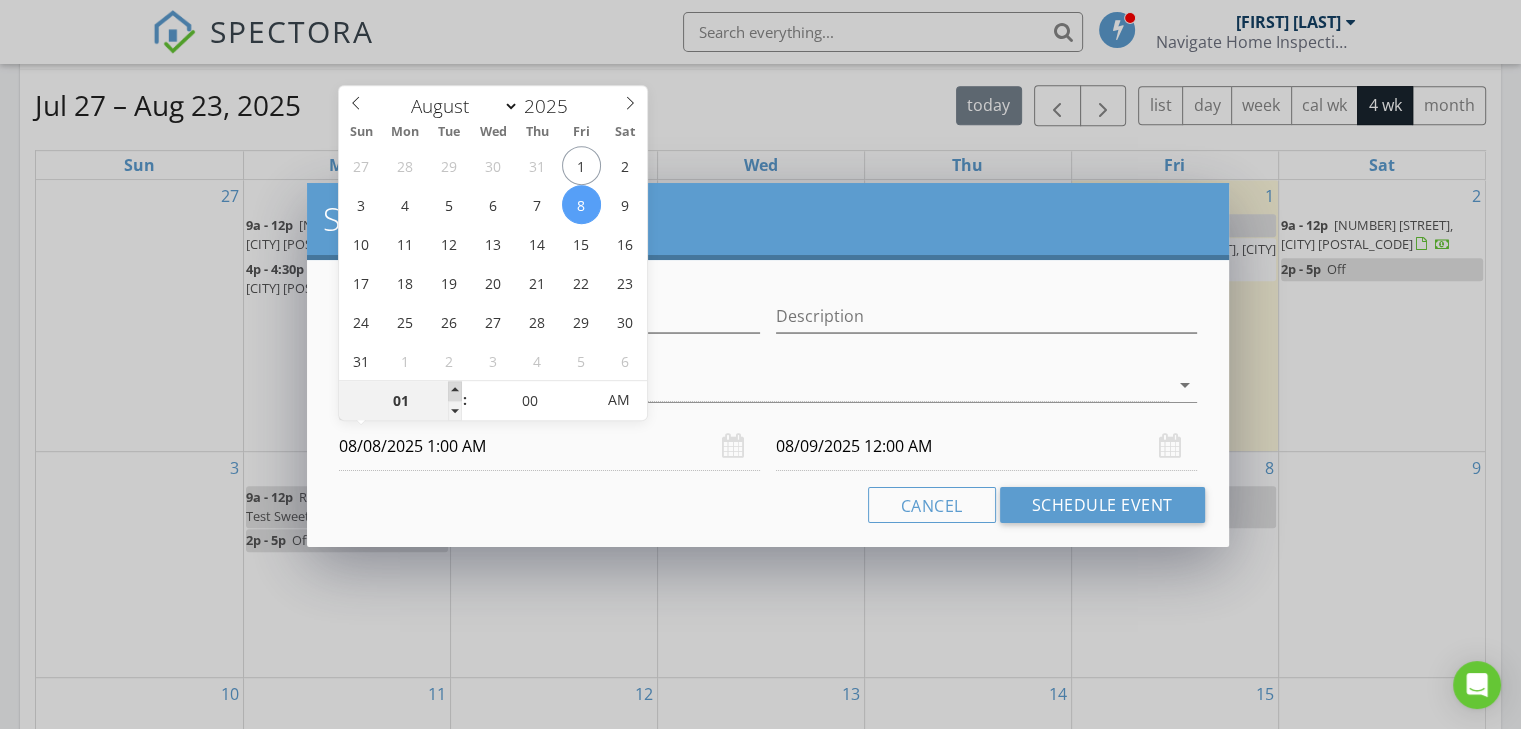 type on "02" 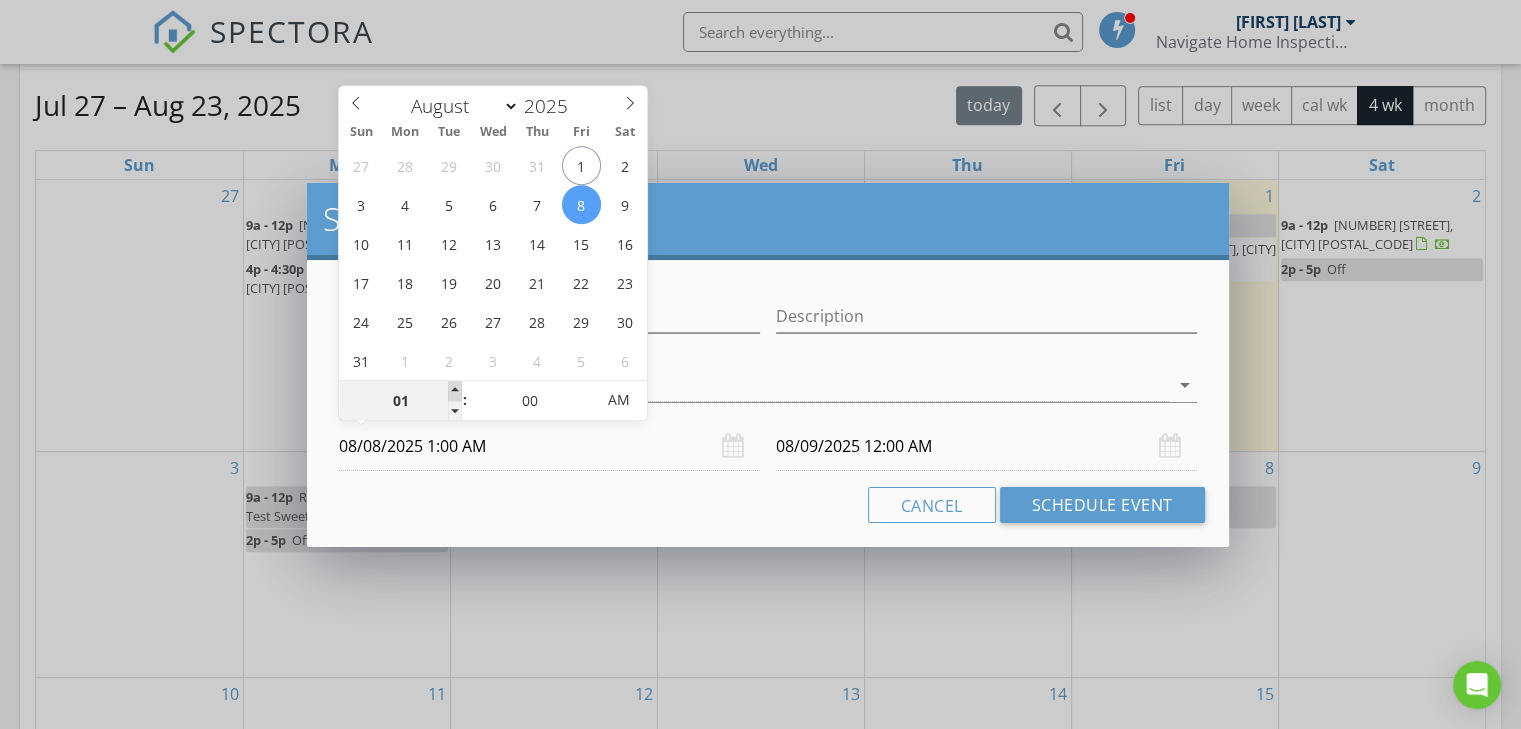 type on "08/08/2025 2:00 AM" 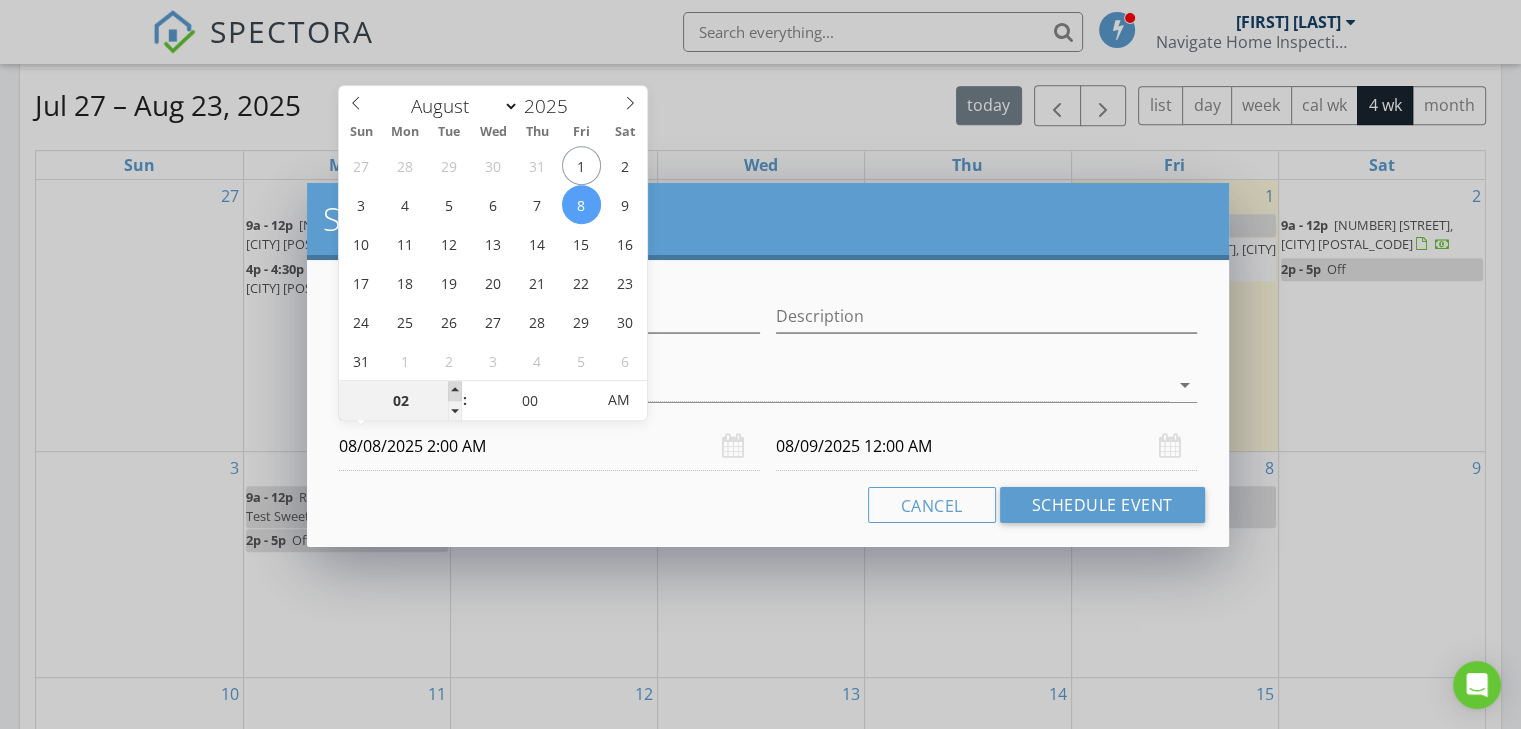 click at bounding box center (455, 391) 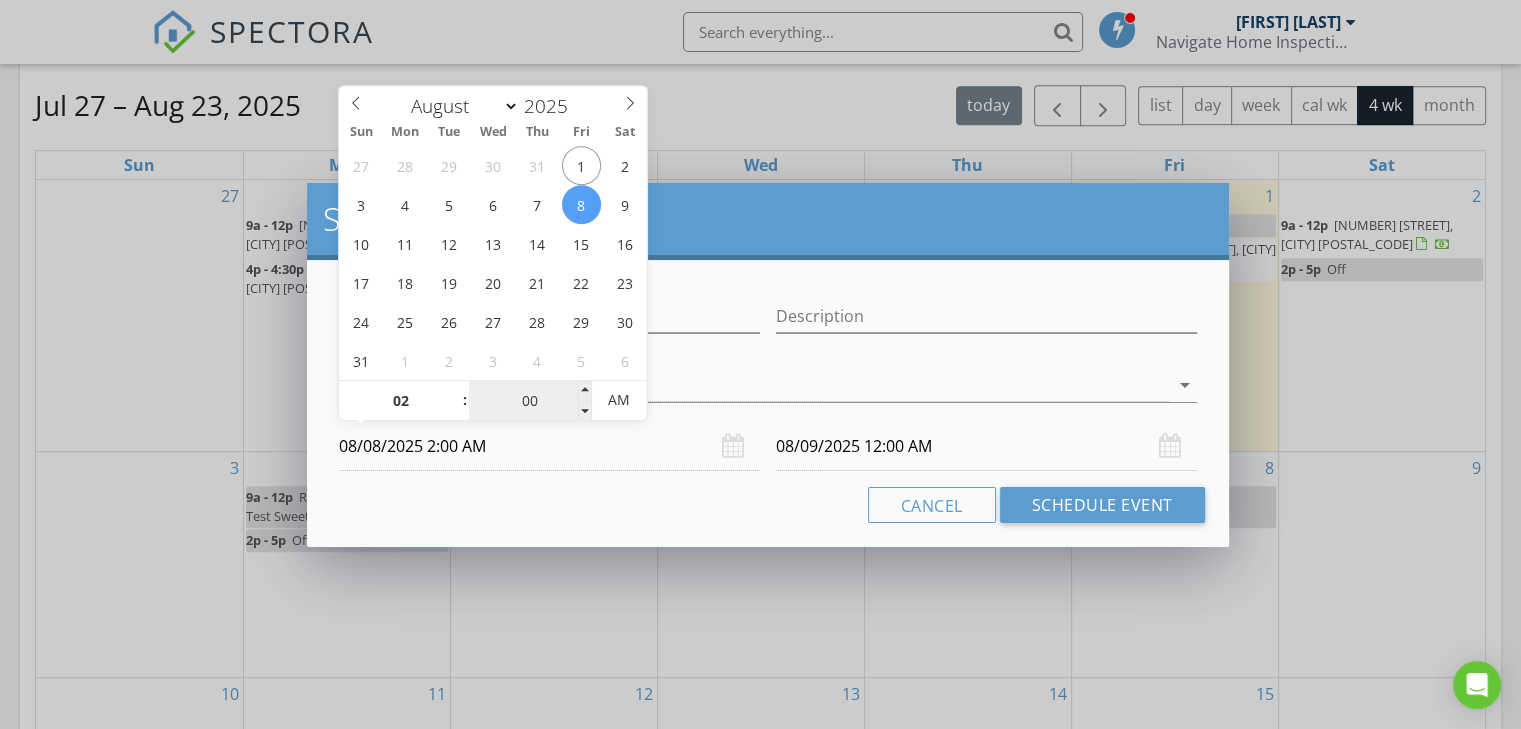 type on "02" 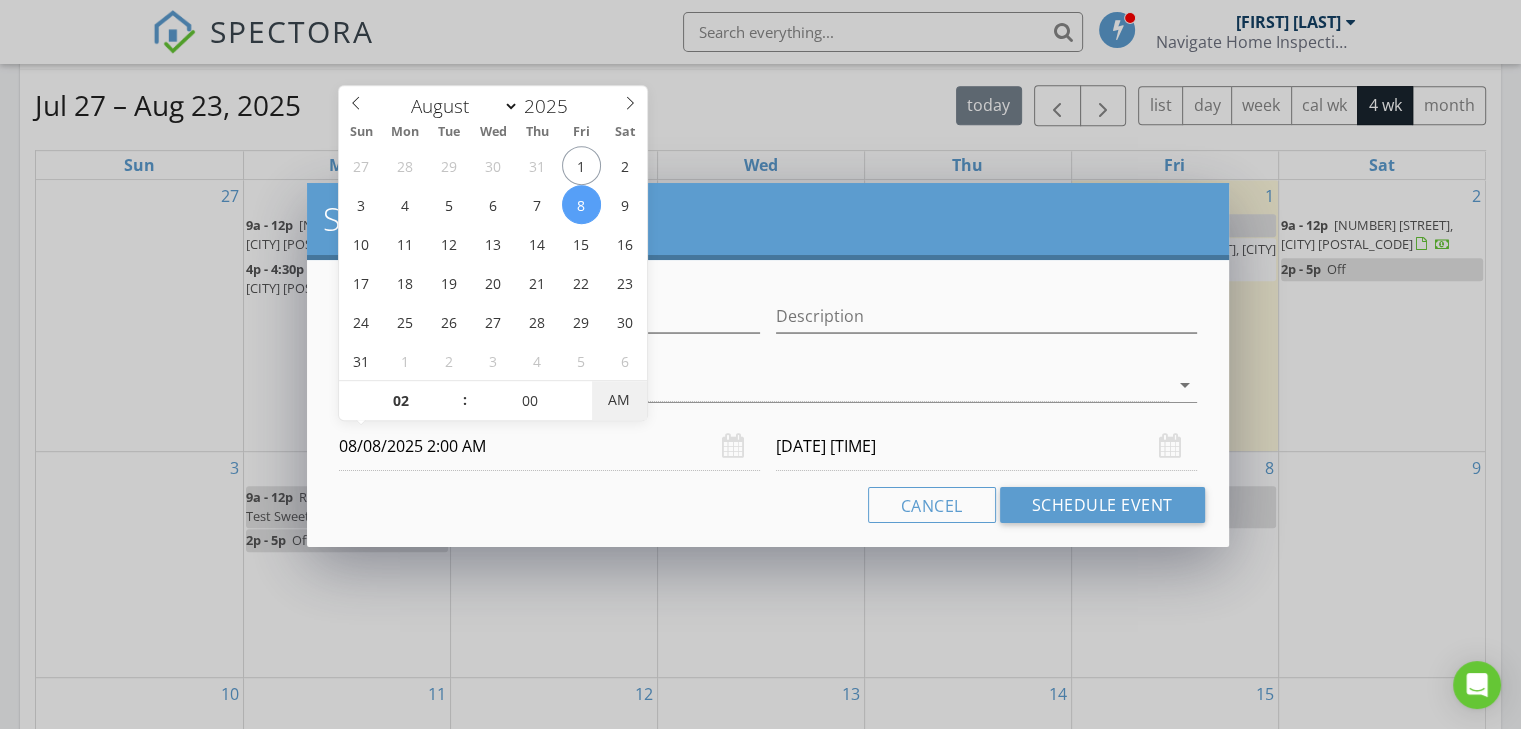 type on "08/08/2025 2:00 PM" 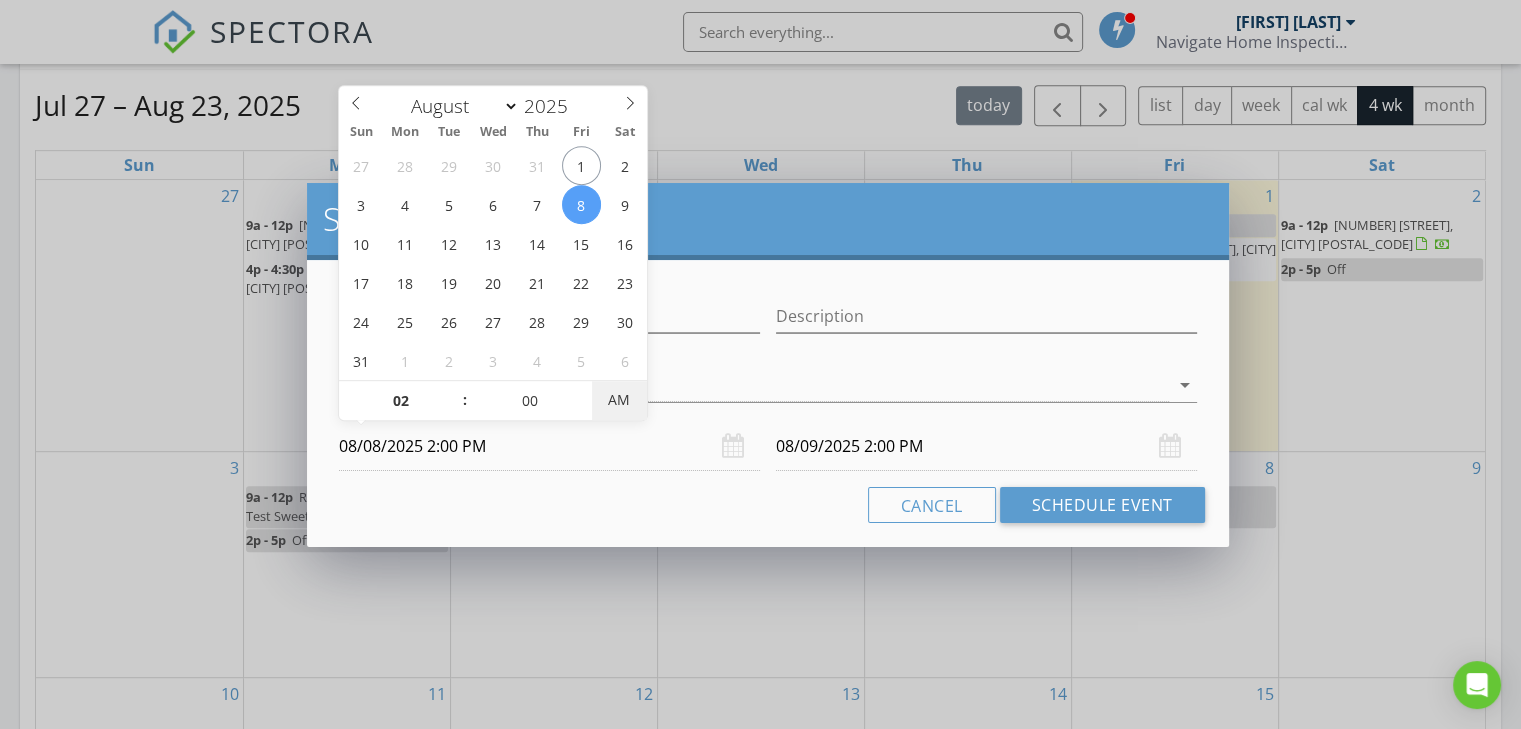 click on "AM" at bounding box center [619, 400] 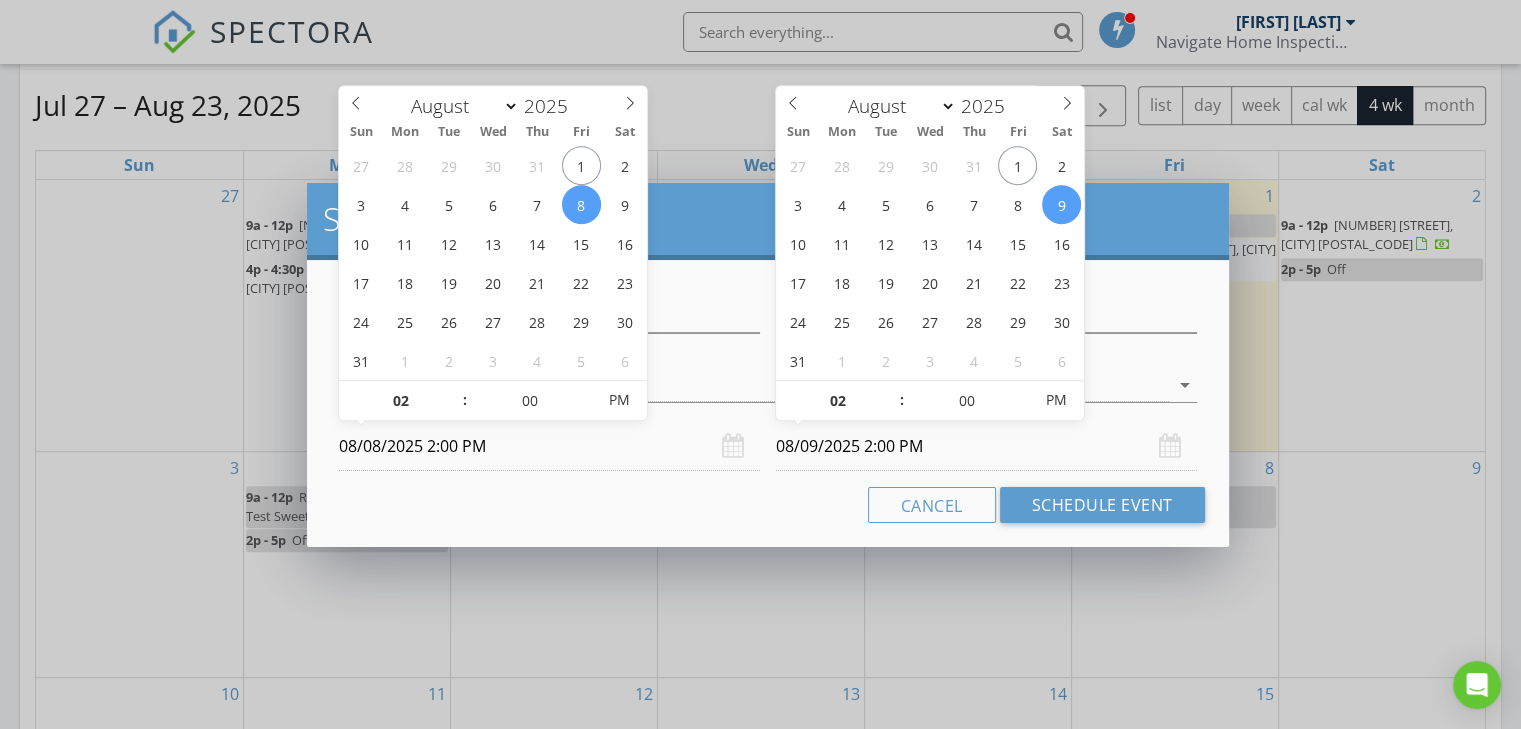 click on "08/09/2025 2:00 PM" at bounding box center [986, 446] 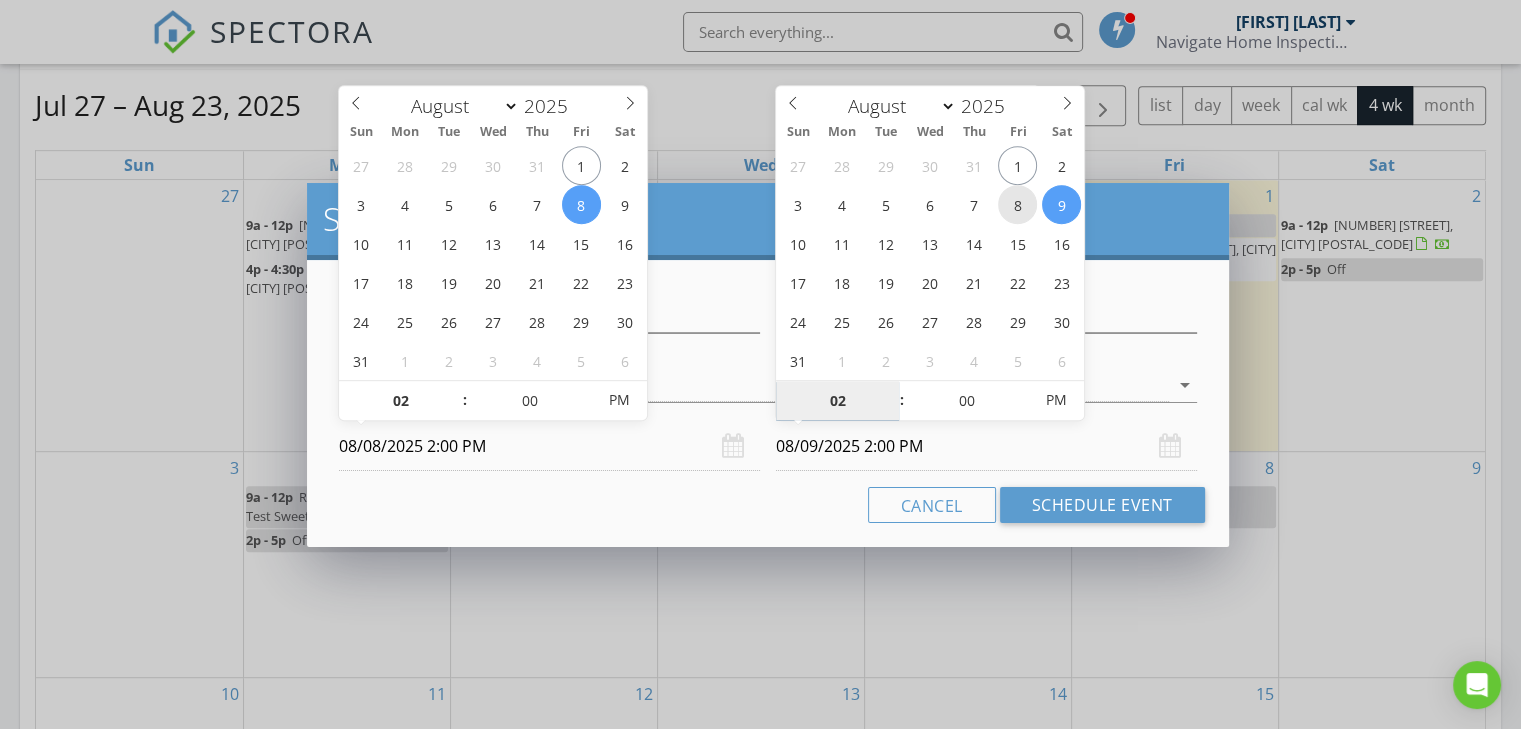 type on "08/08/2025 2:00 PM" 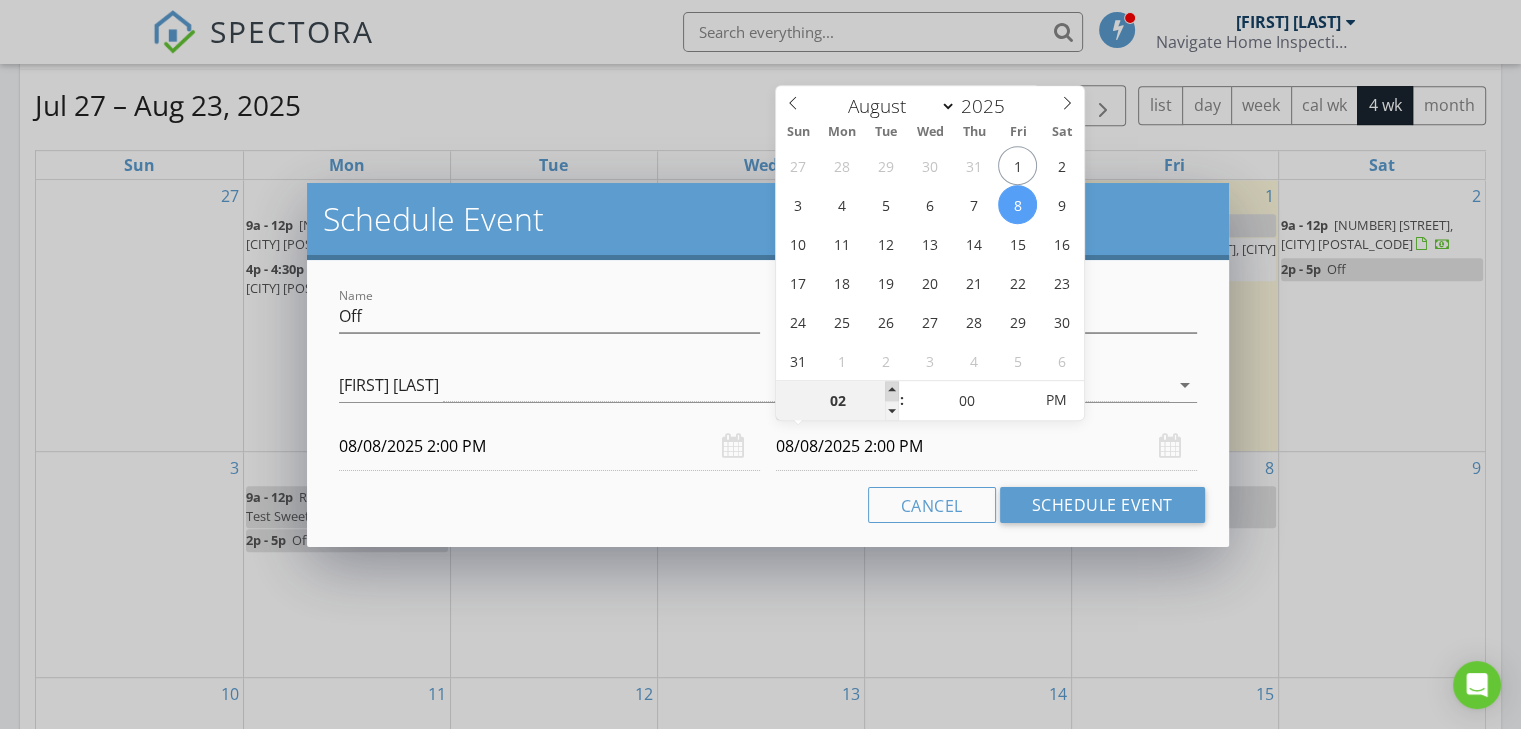 type on "03" 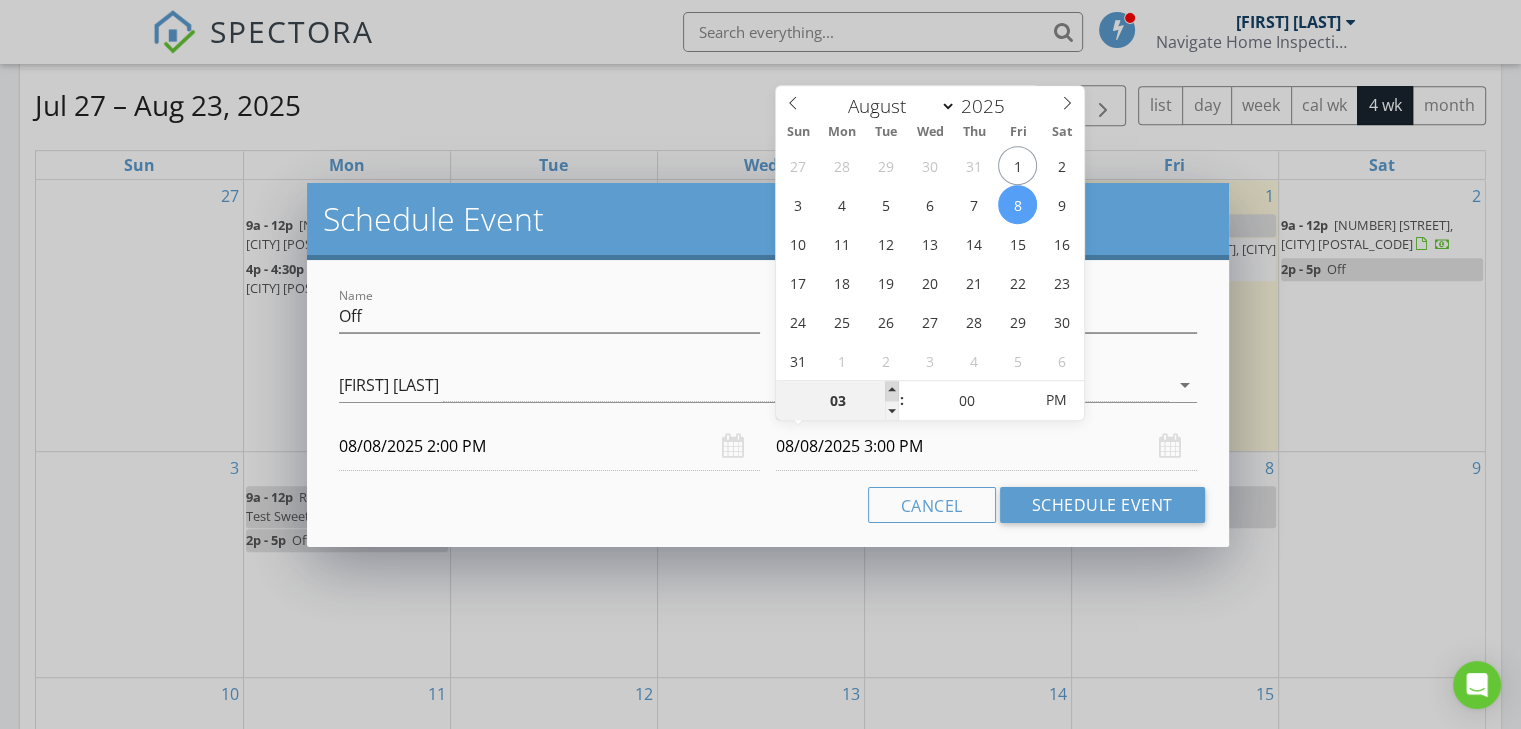 click at bounding box center [892, 391] 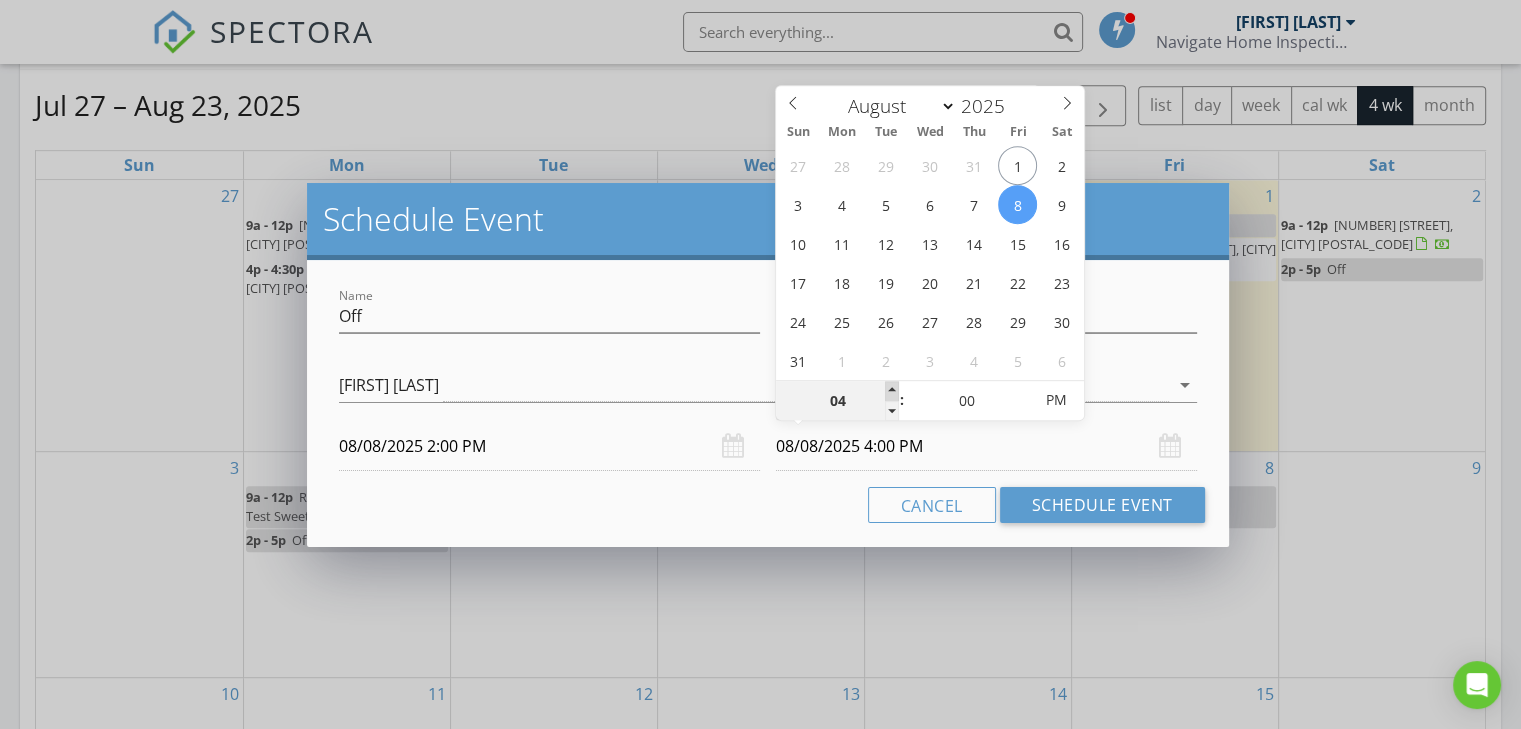 click at bounding box center (892, 391) 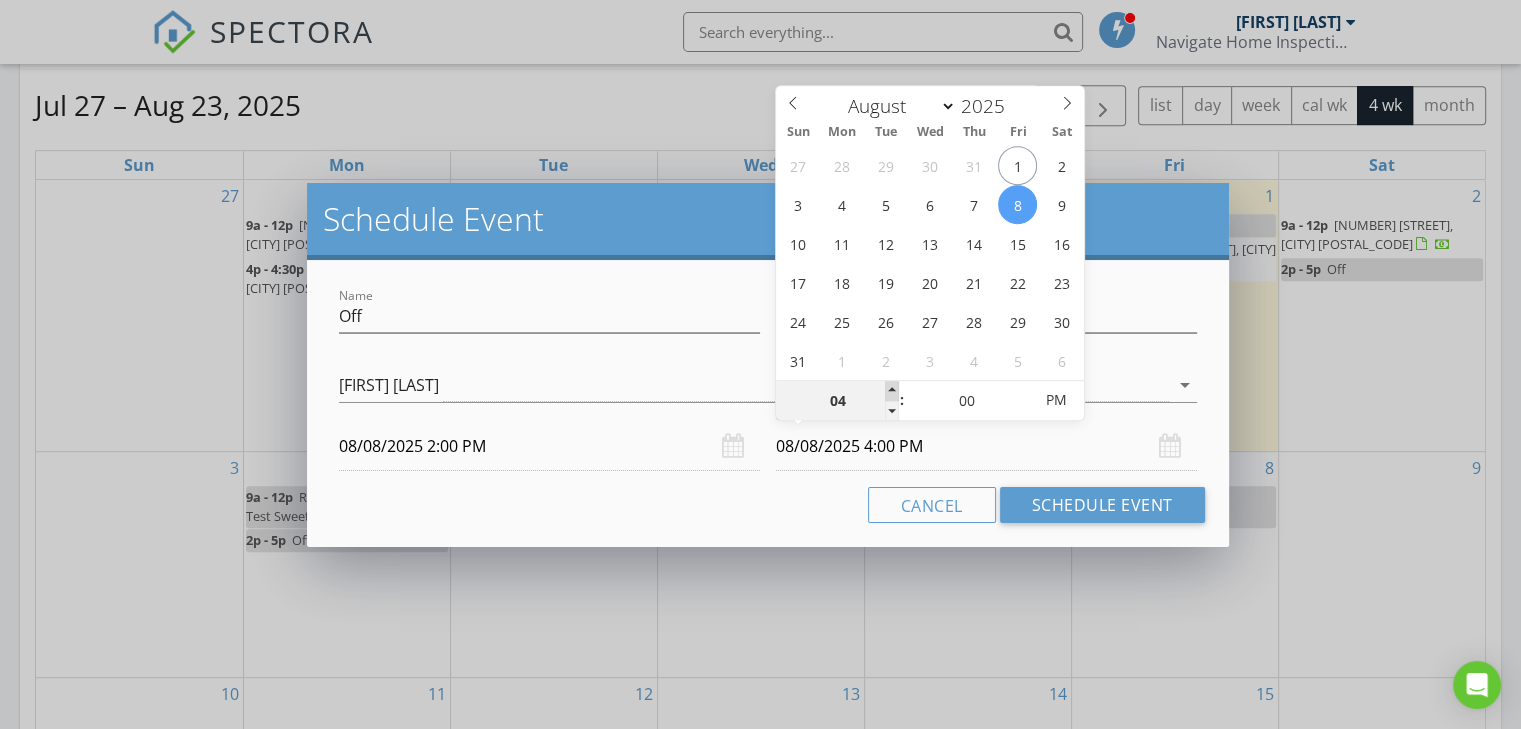 type on "05" 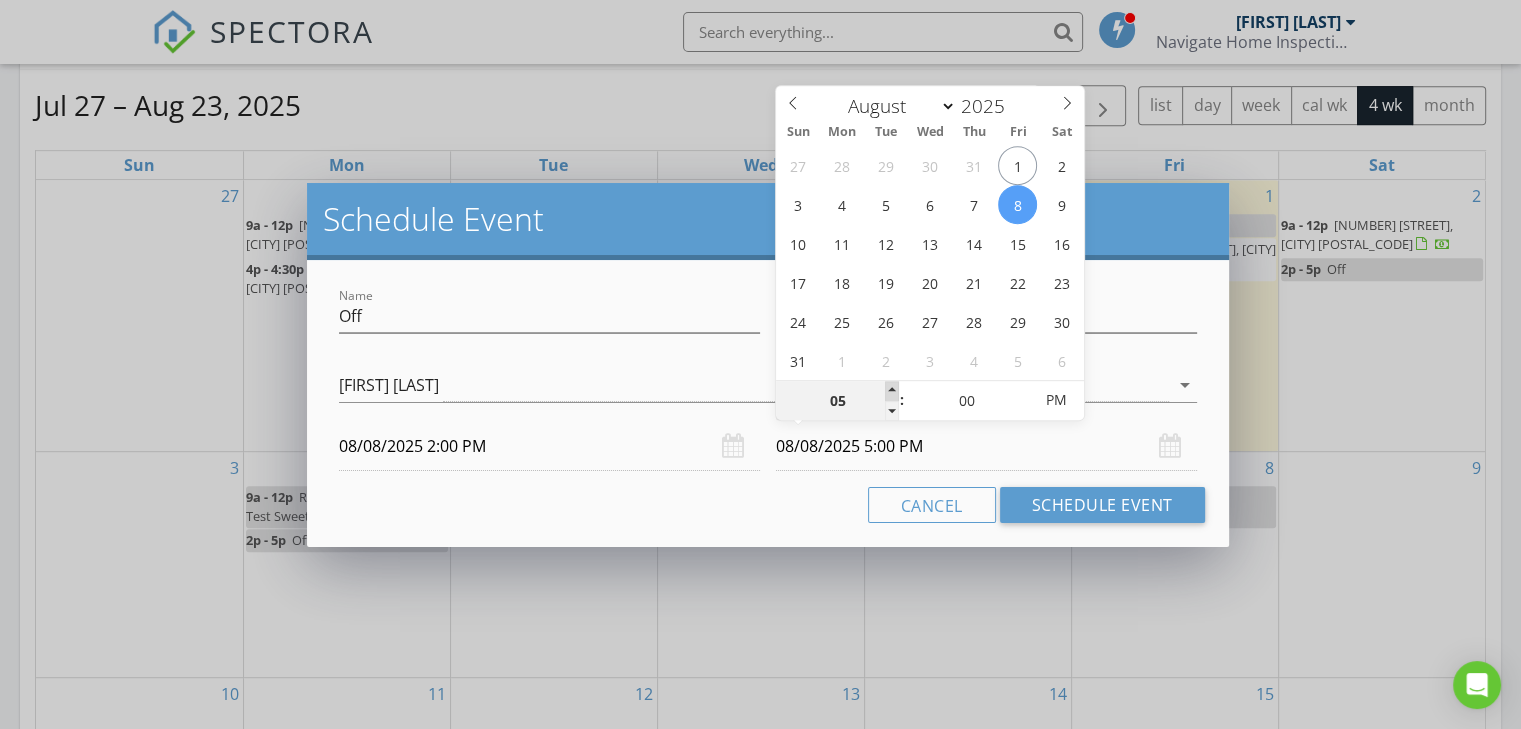 click at bounding box center [892, 391] 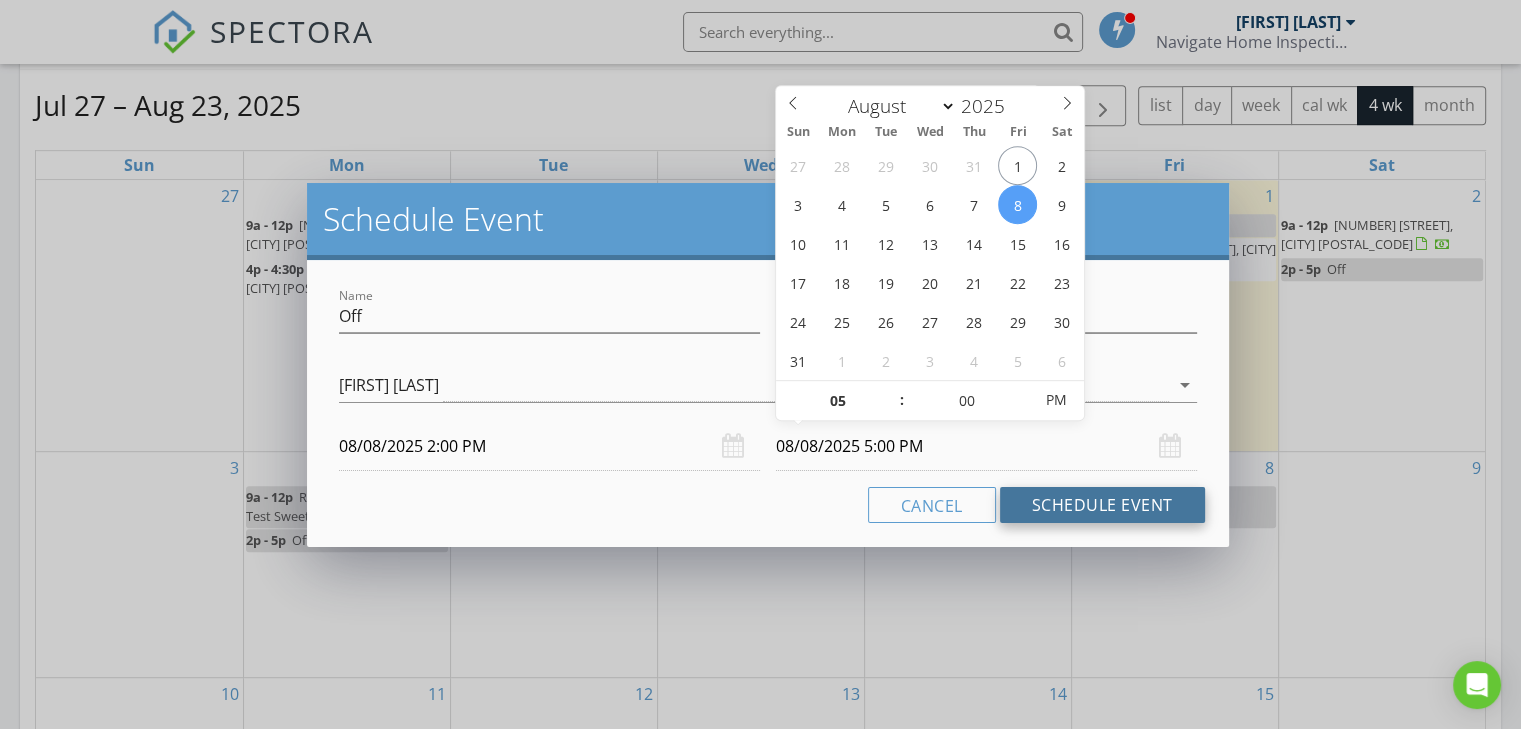 click on "Schedule Event" at bounding box center (1102, 505) 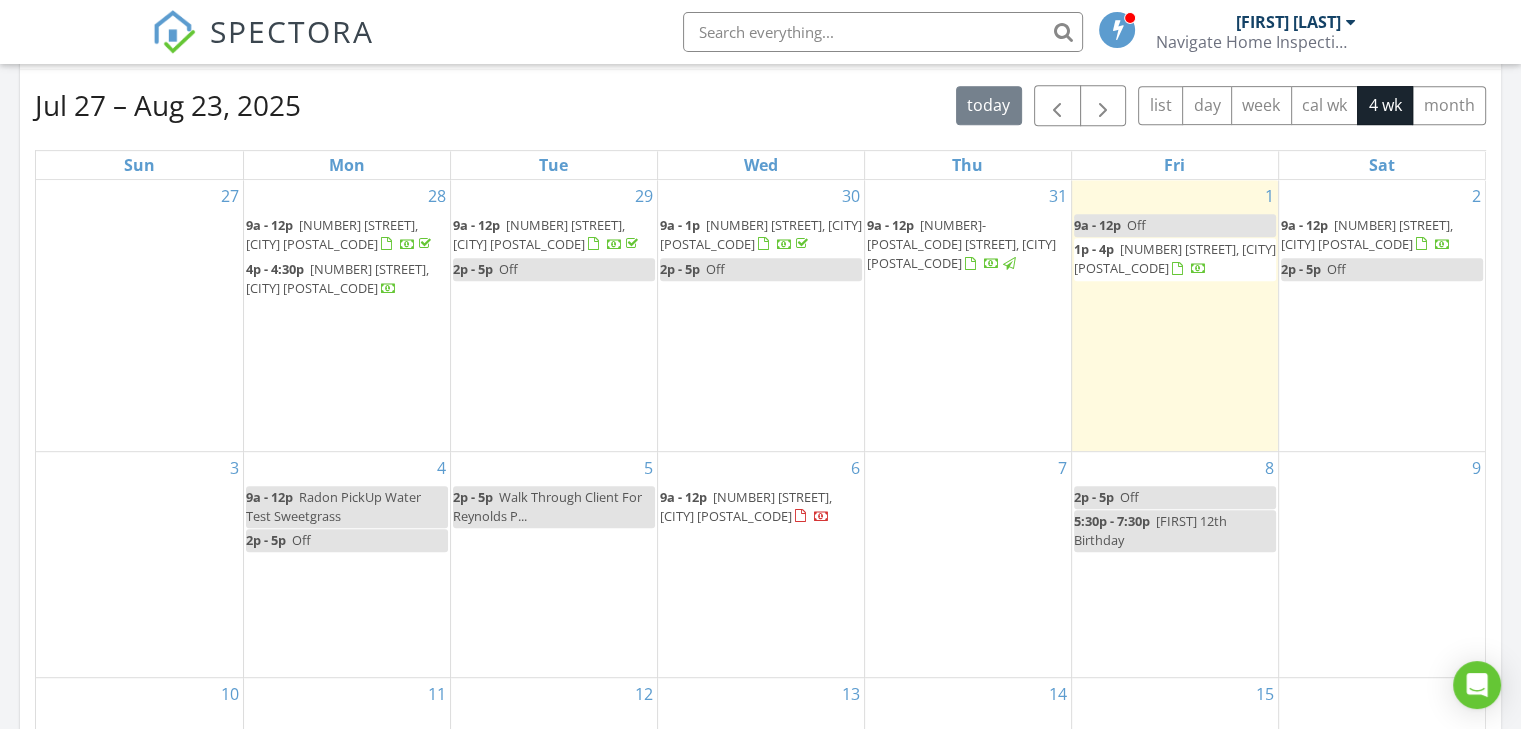 click on "9" at bounding box center (1382, 564) 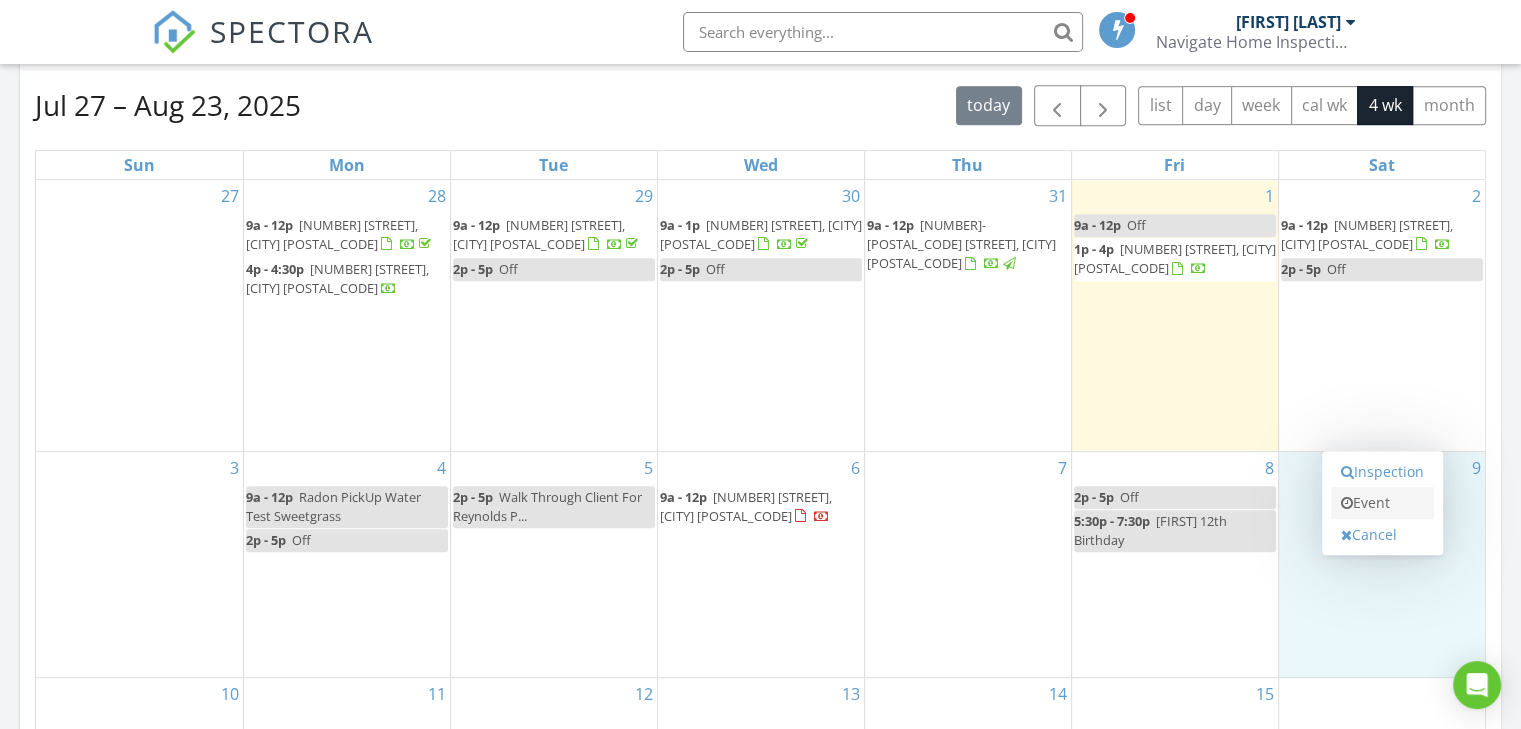 click on "Event" at bounding box center [1382, 503] 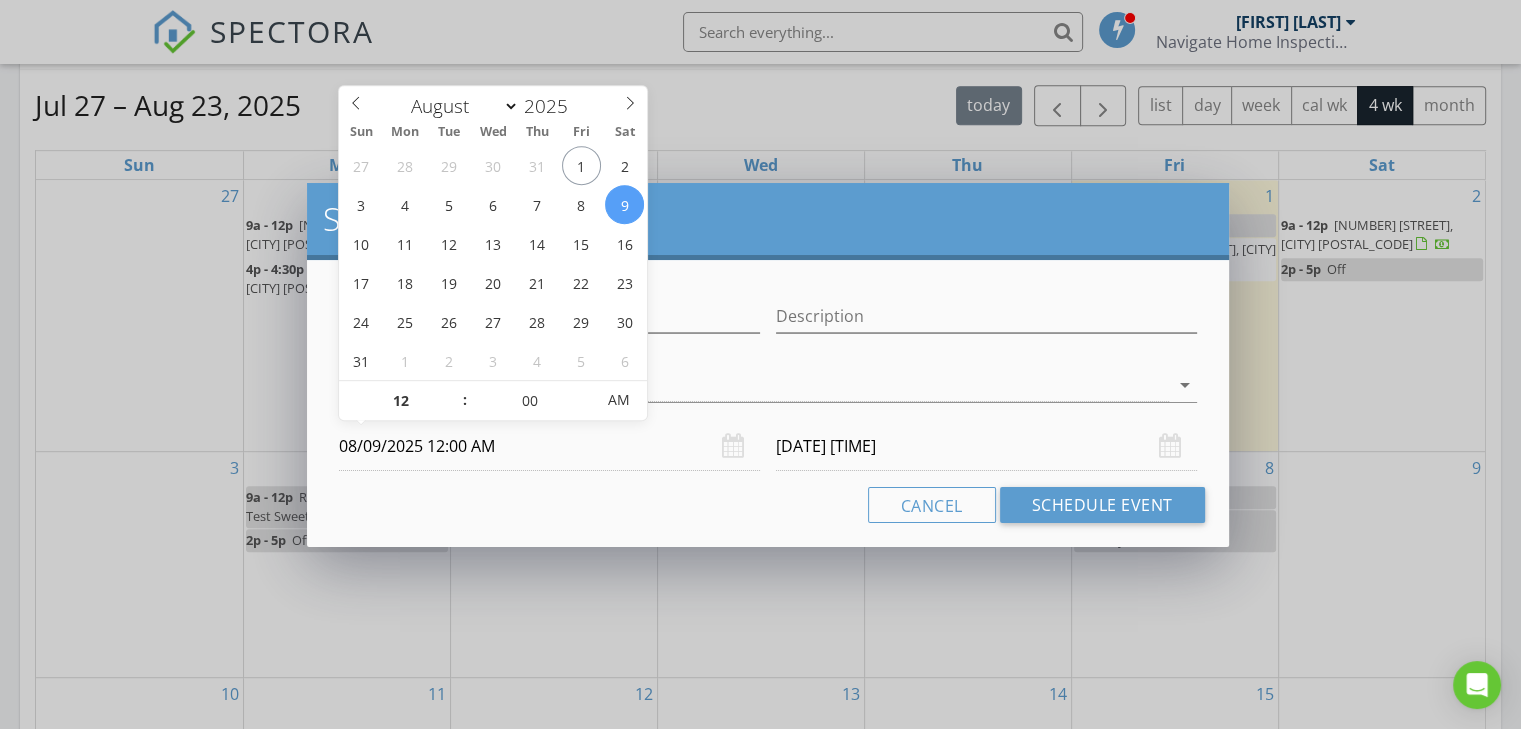 click on "08/09/2025 12:00 AM" at bounding box center (549, 446) 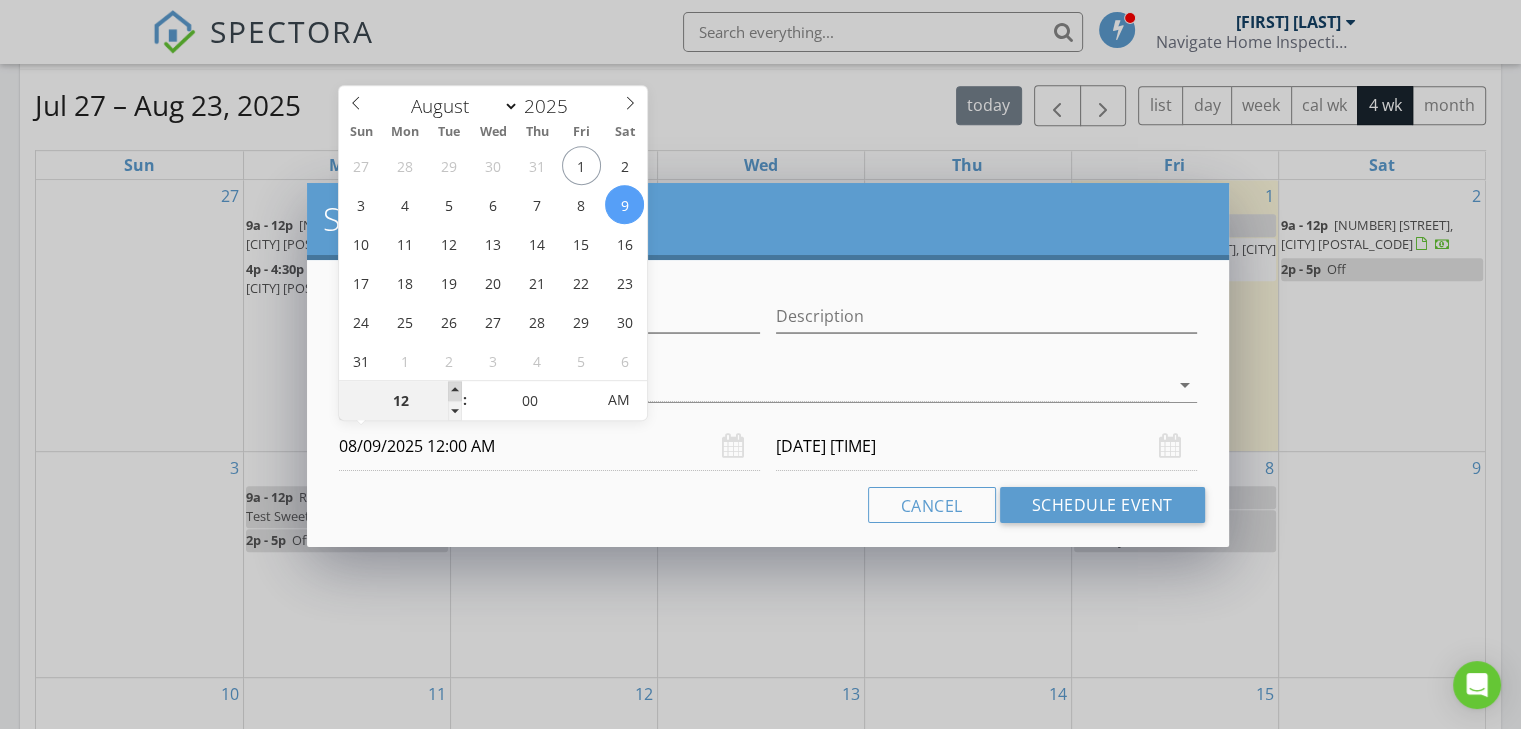 type on "01" 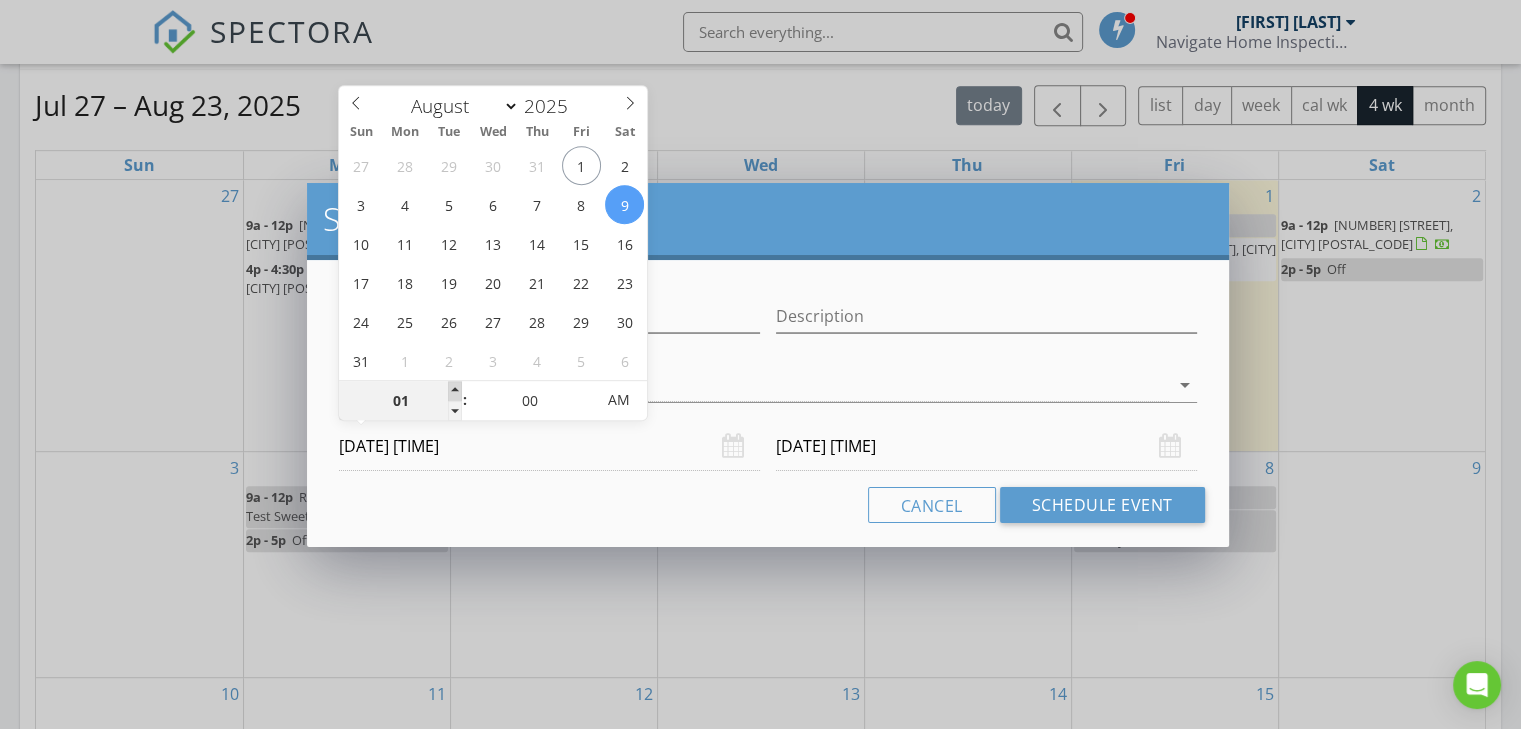click at bounding box center [455, 391] 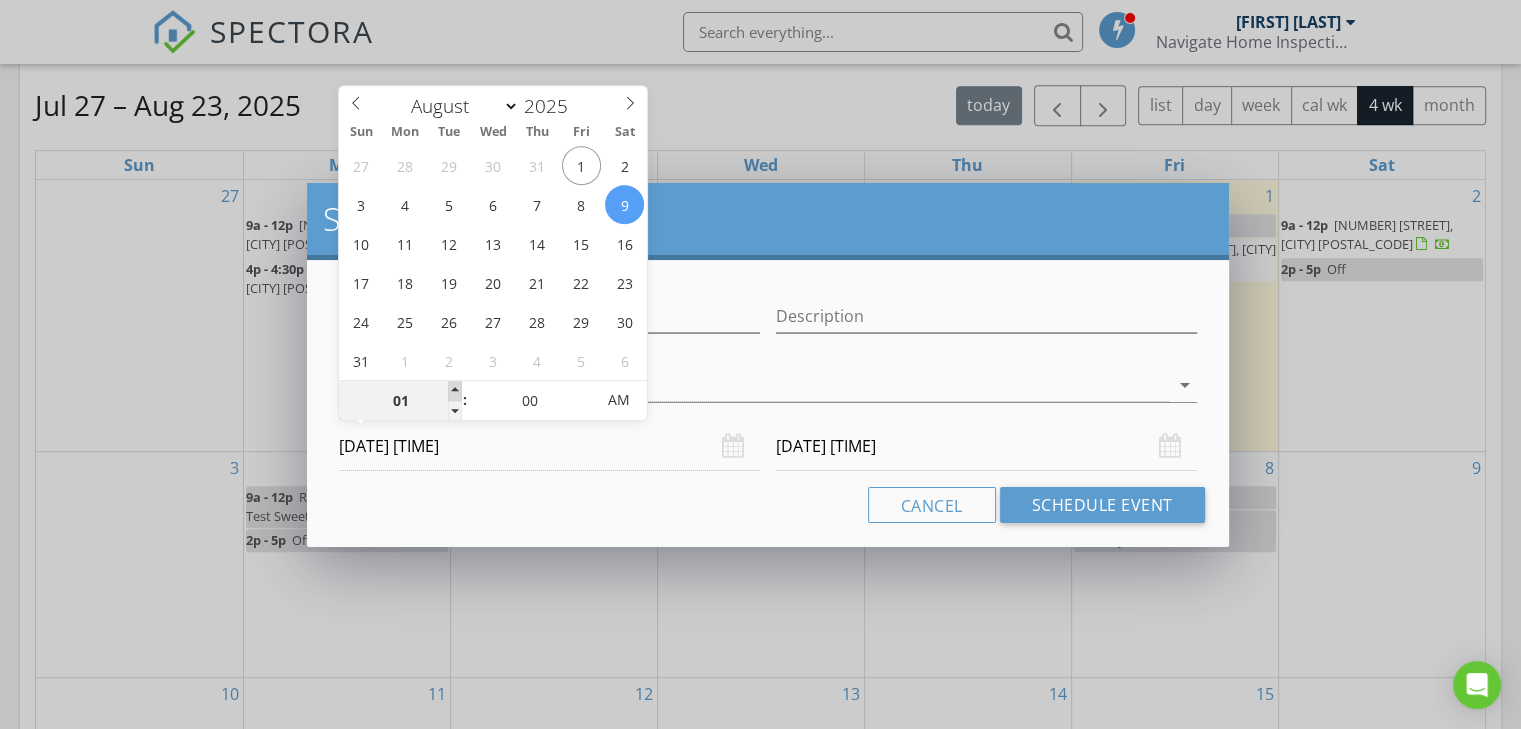 type on "08/10/2025 1:00 AM" 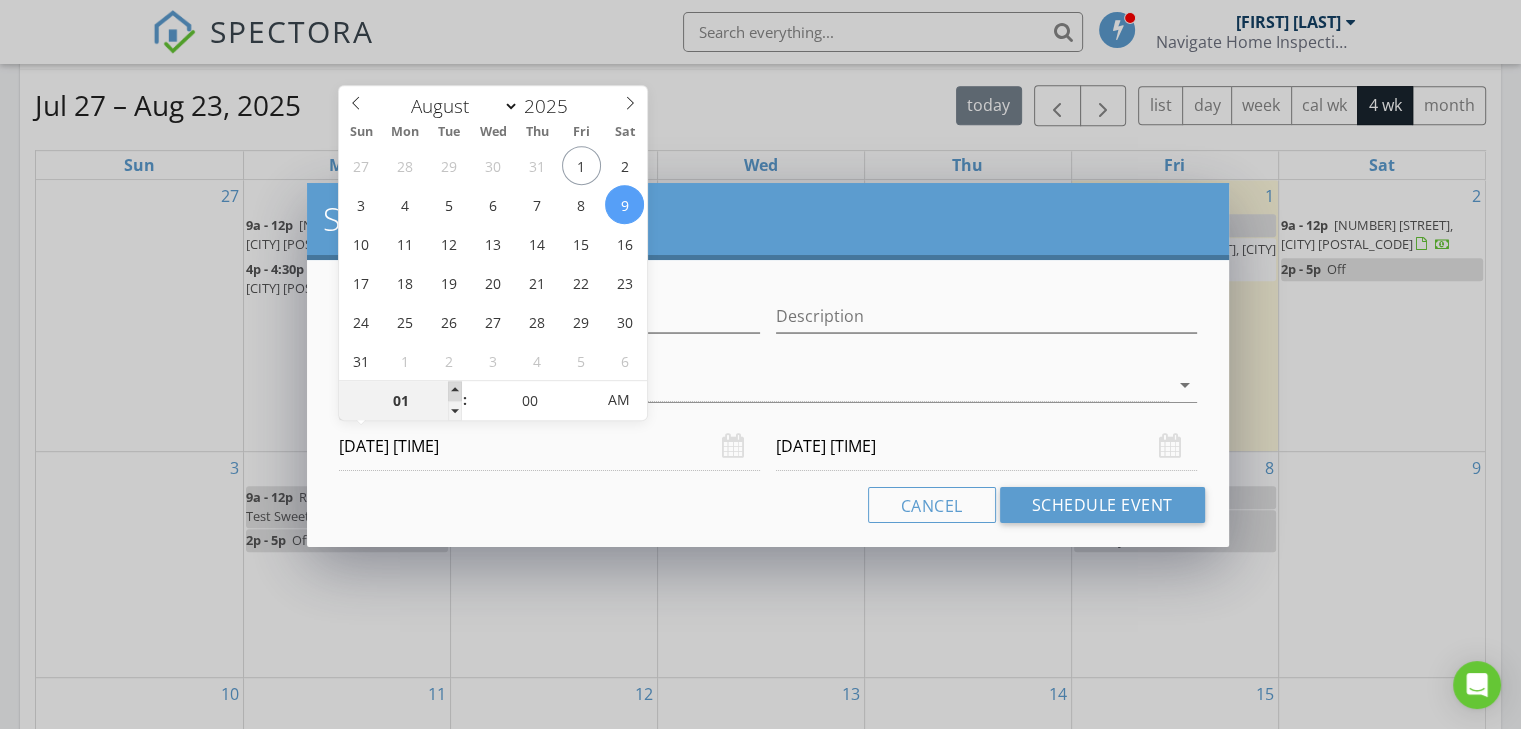 type on "02" 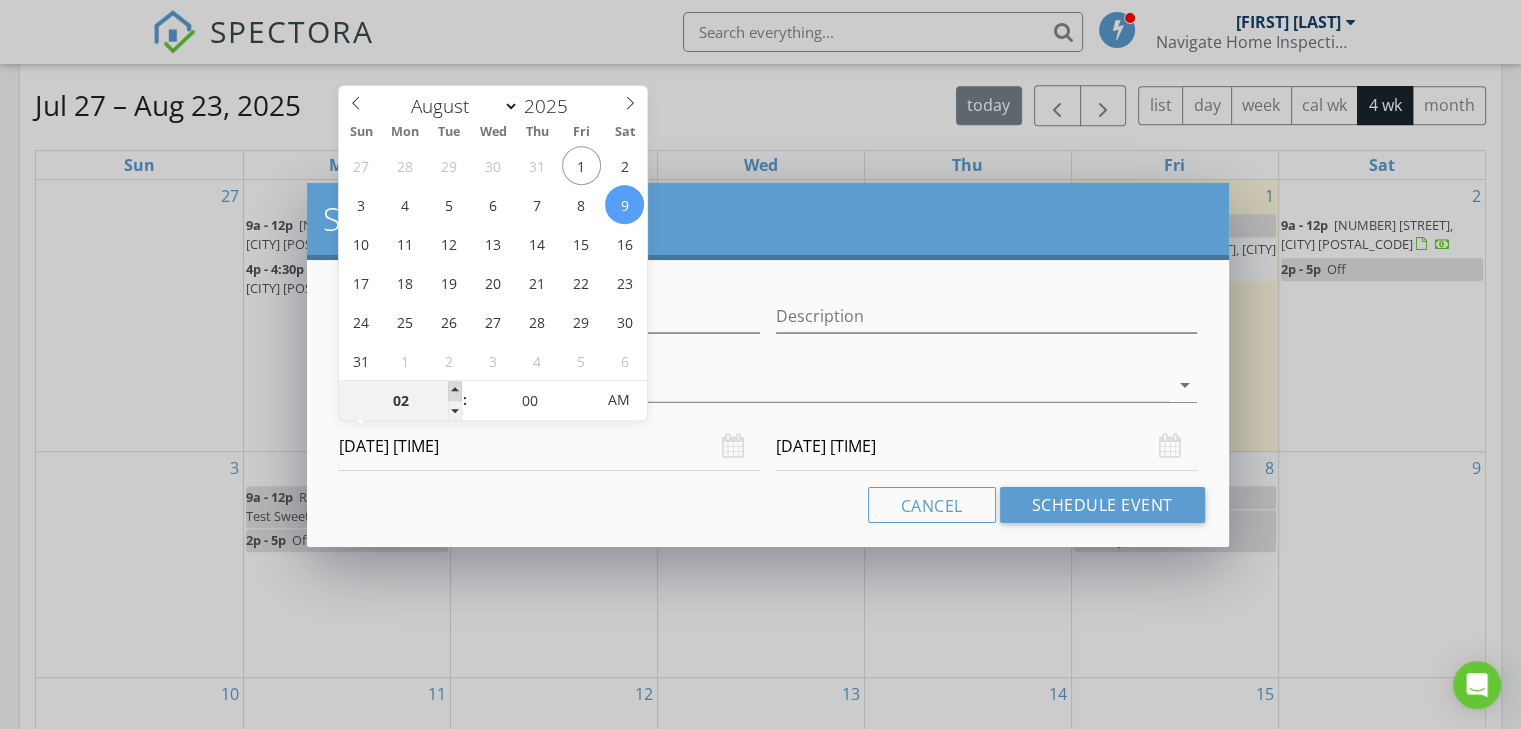 click at bounding box center (455, 391) 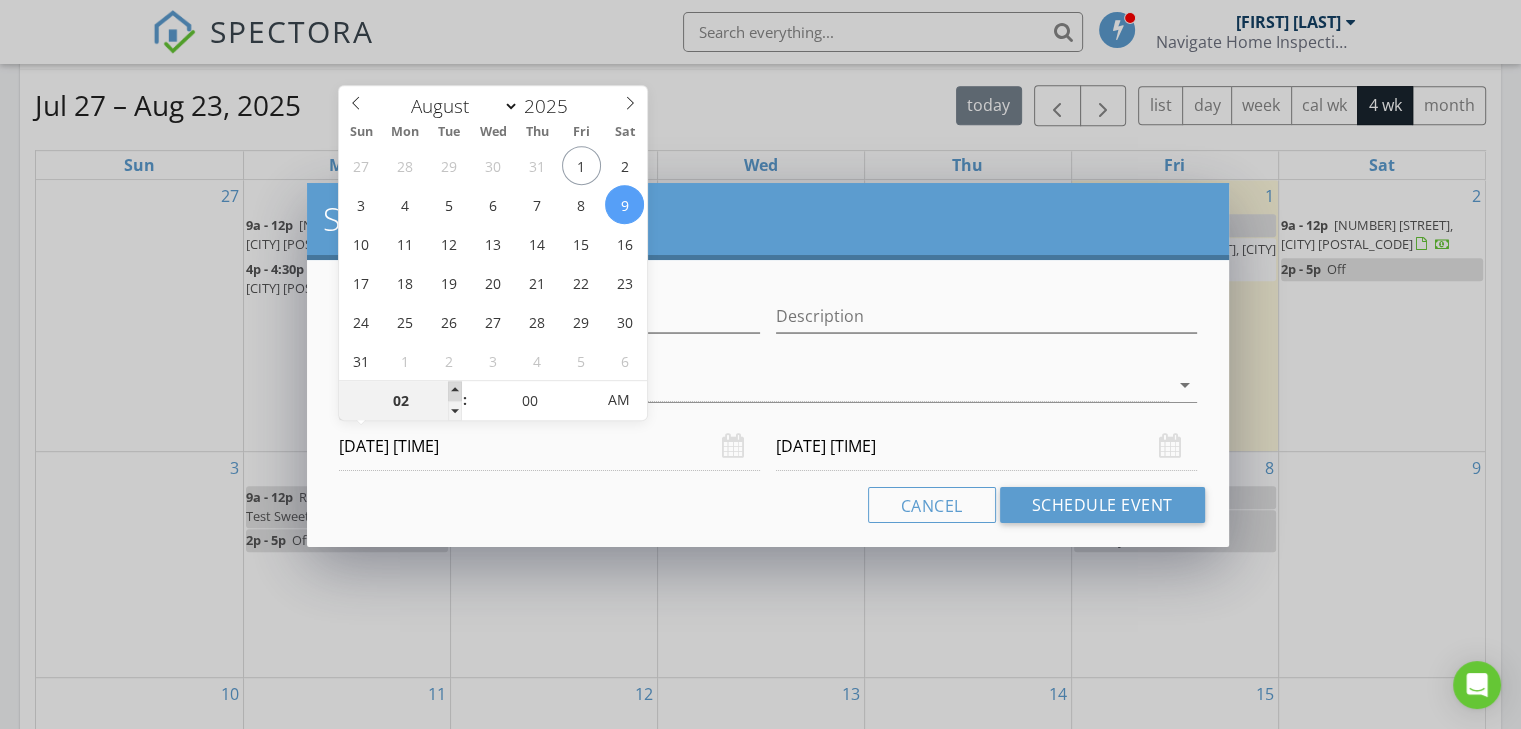 type on "08/10/2025 2:00 AM" 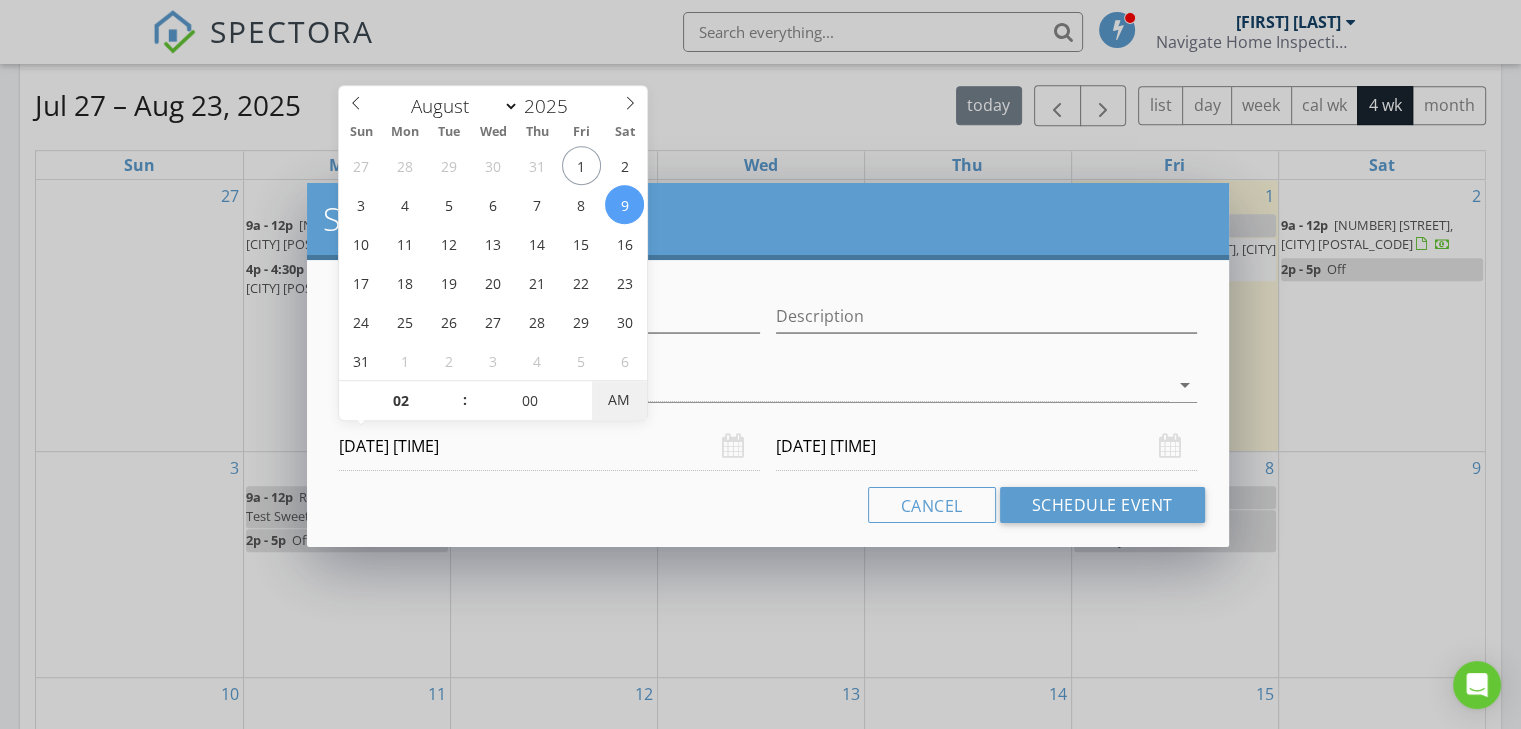type on "08/09/2025 2:00 PM" 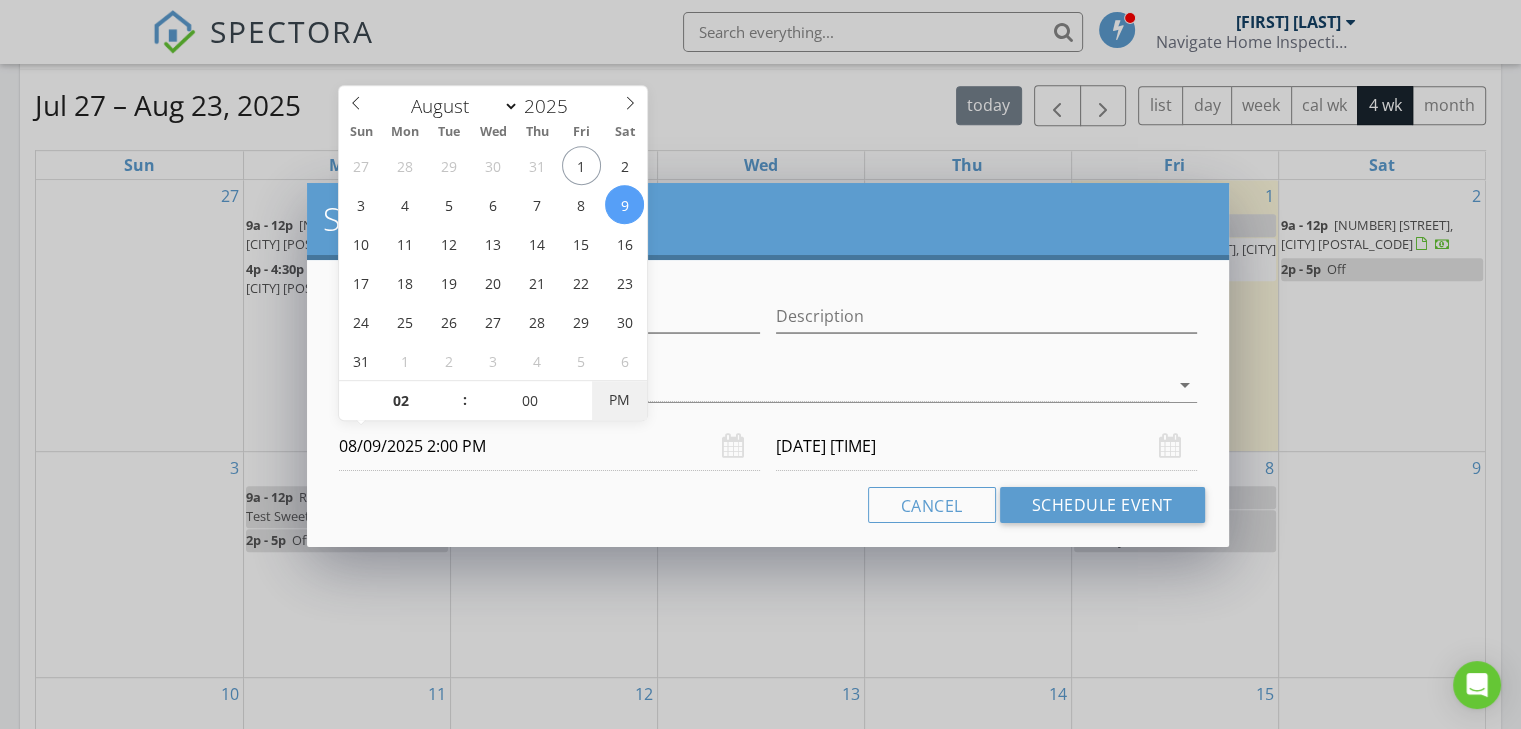click on "PM" at bounding box center [619, 400] 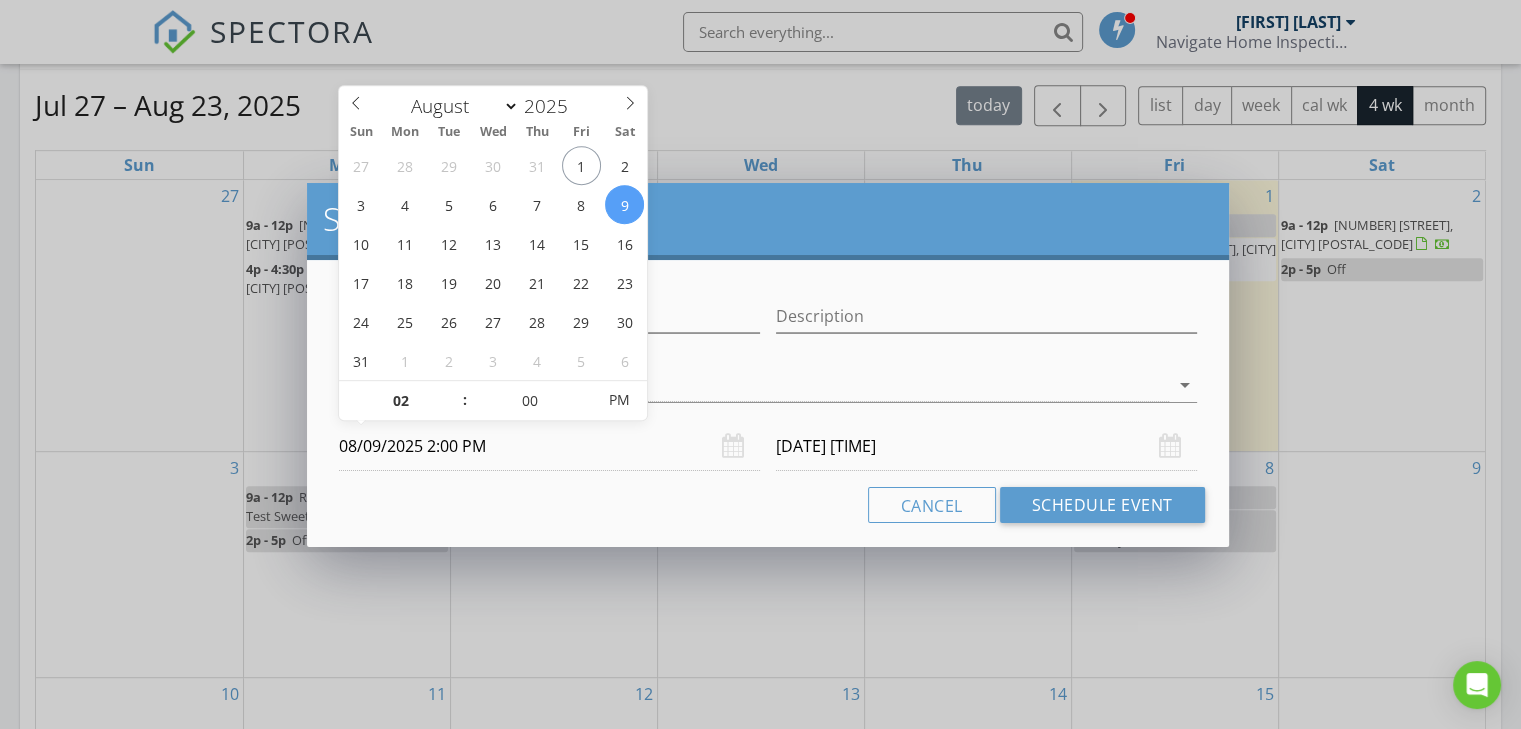 click on "08/10/2025 2:00 PM" at bounding box center (986, 446) 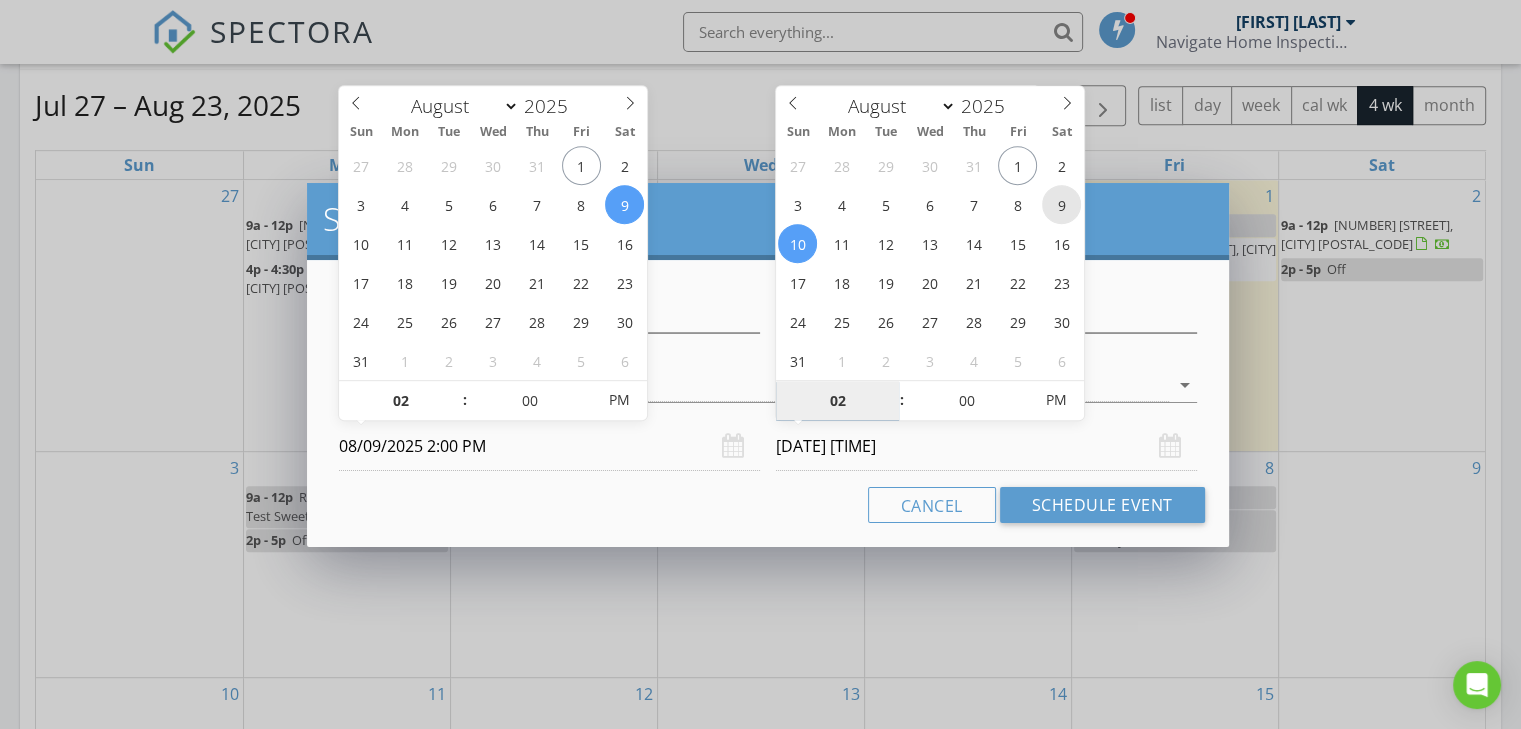 type on "08/09/2025 2:00 PM" 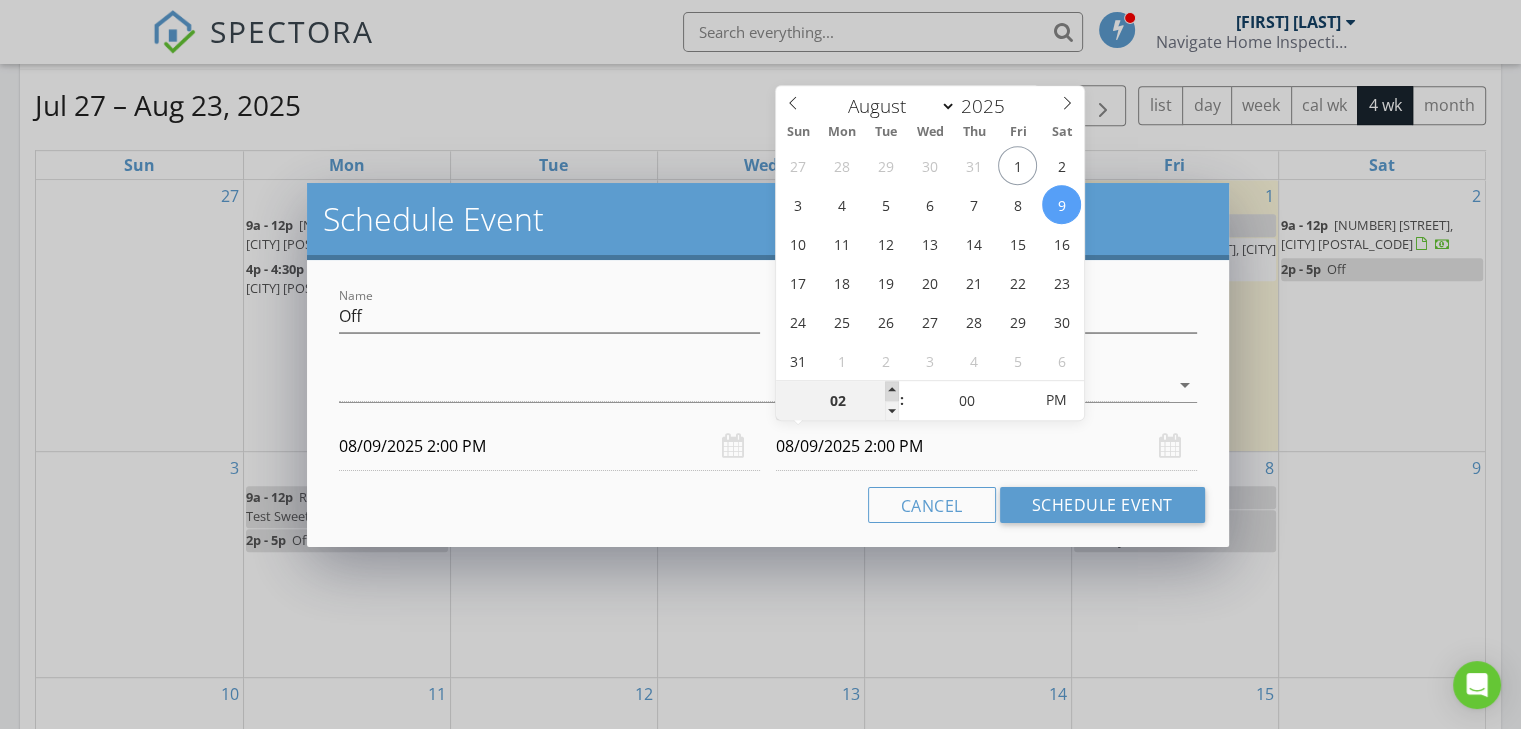 type on "03" 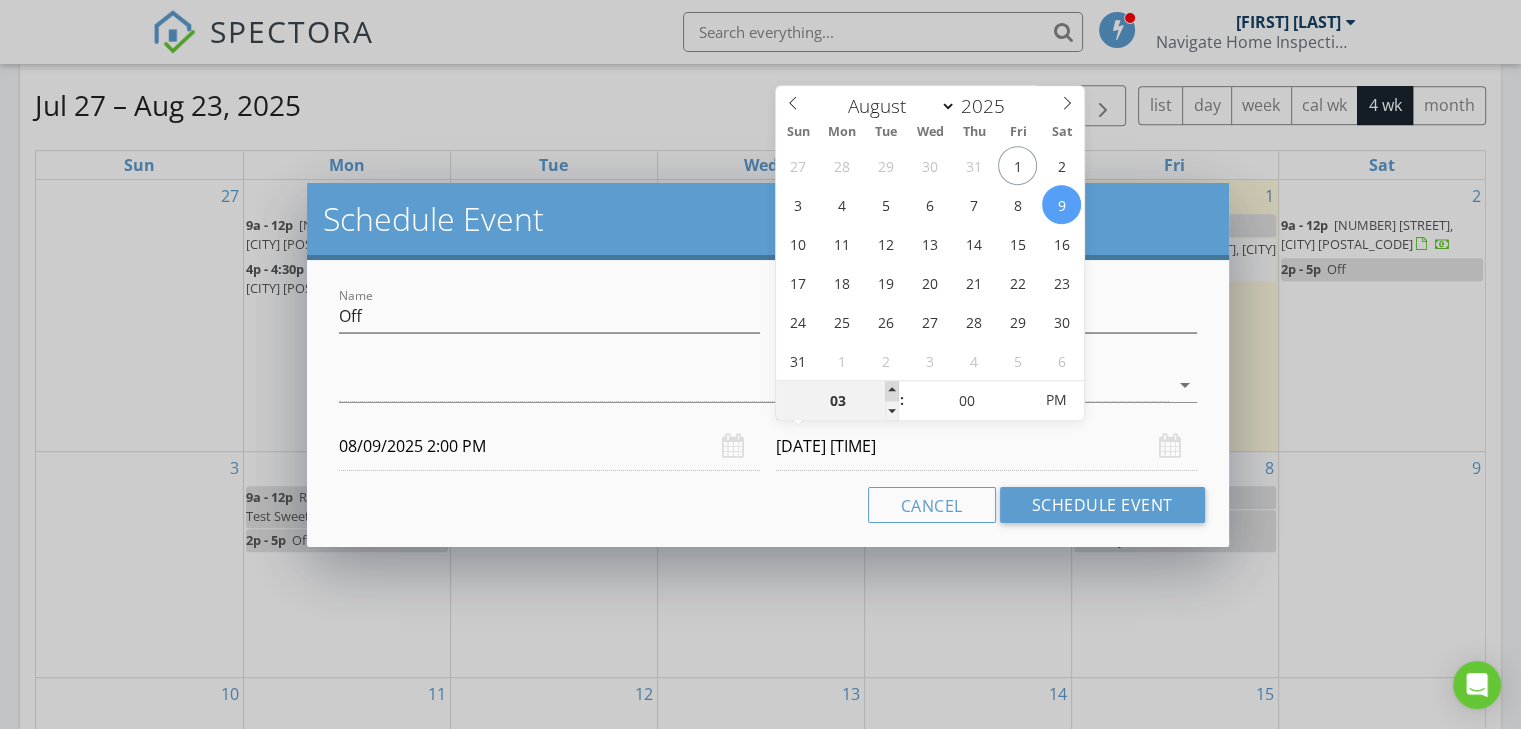 click at bounding box center (892, 391) 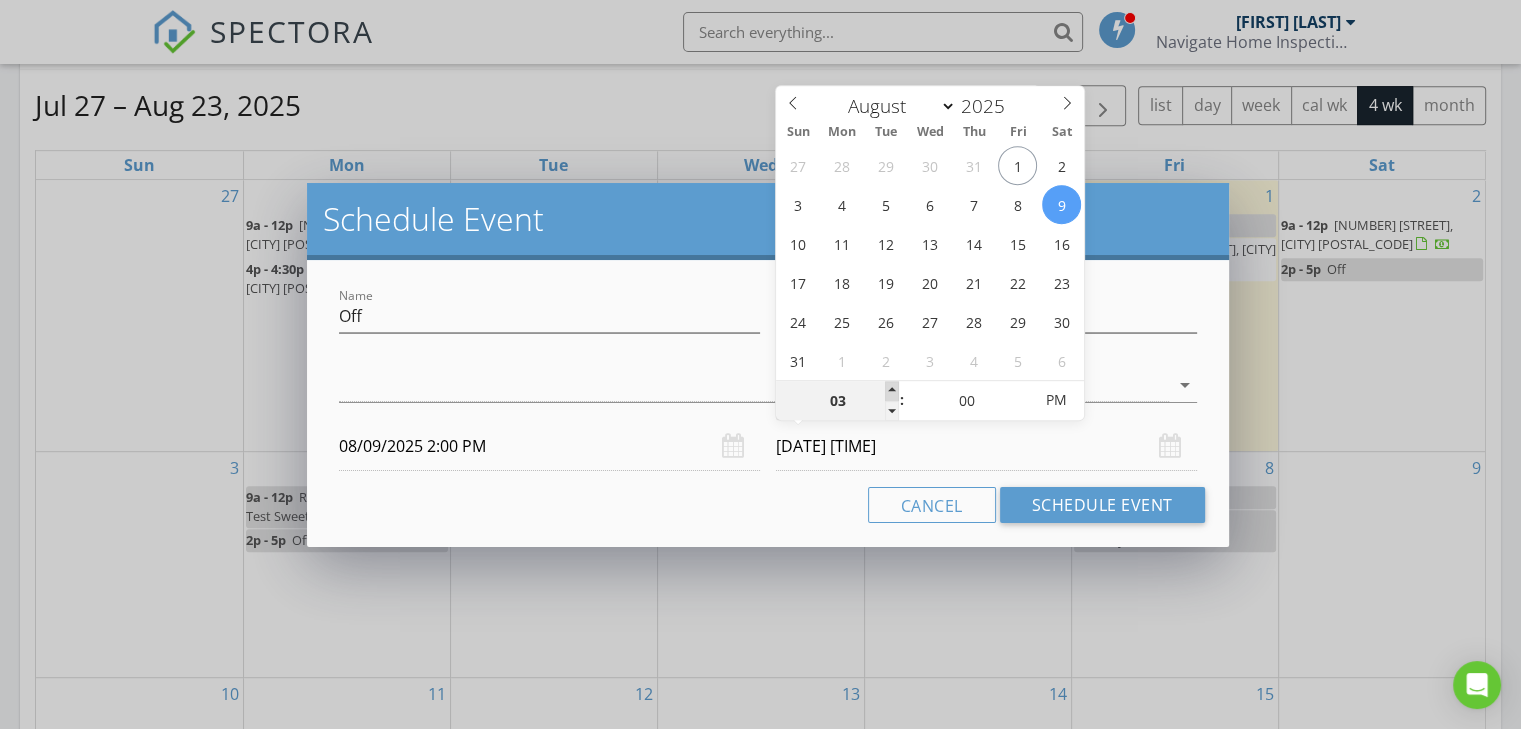 type on "04" 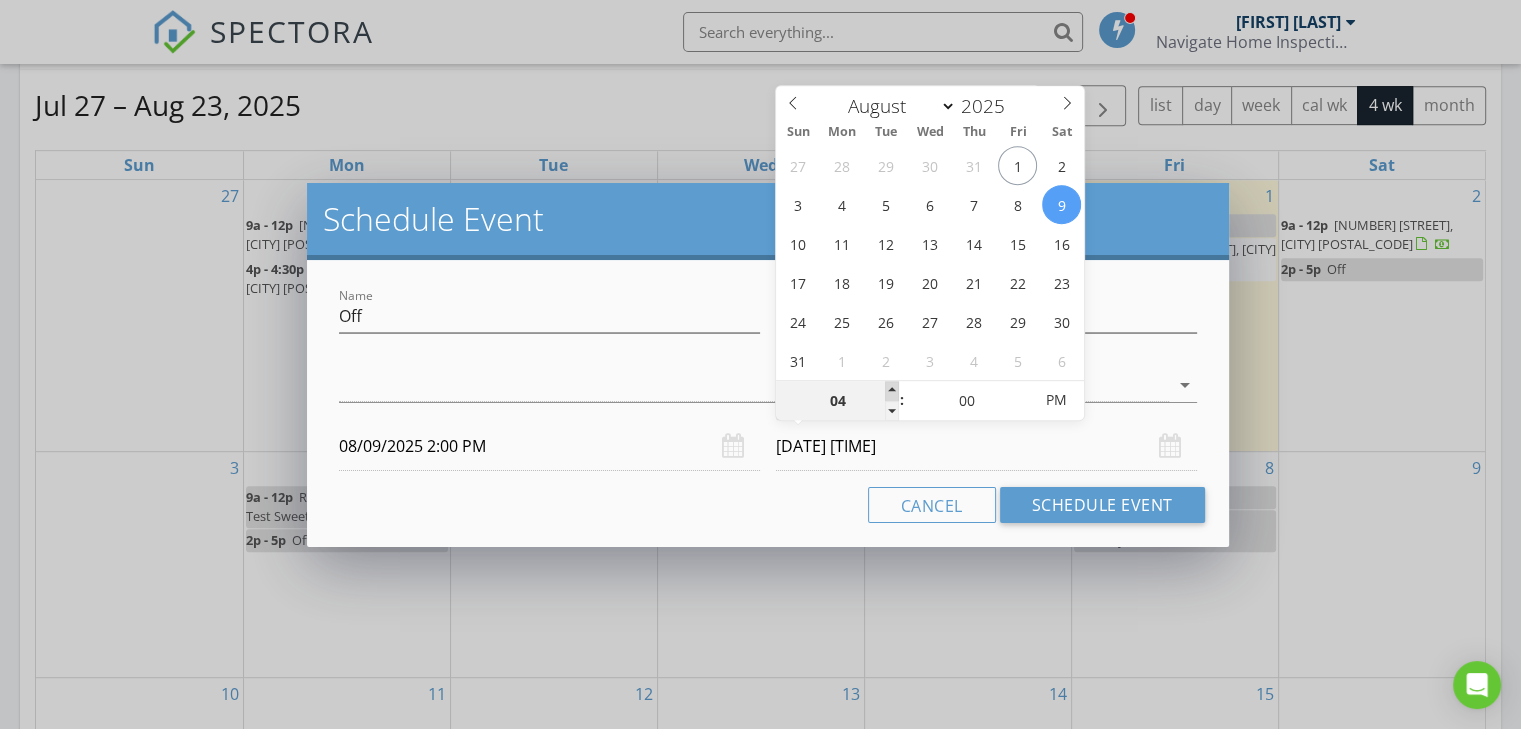 type on "08/09/2025 4:00 PM" 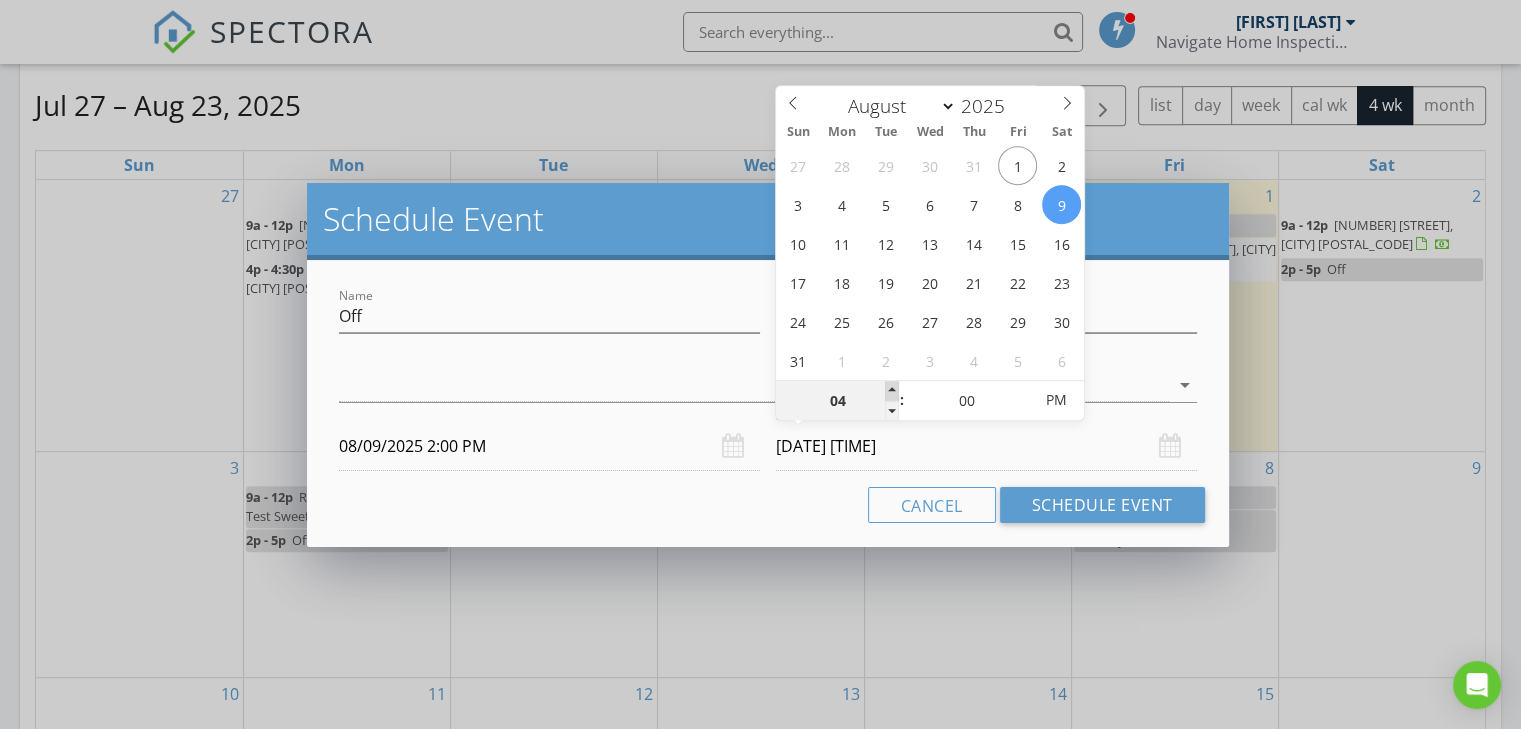 type on "05" 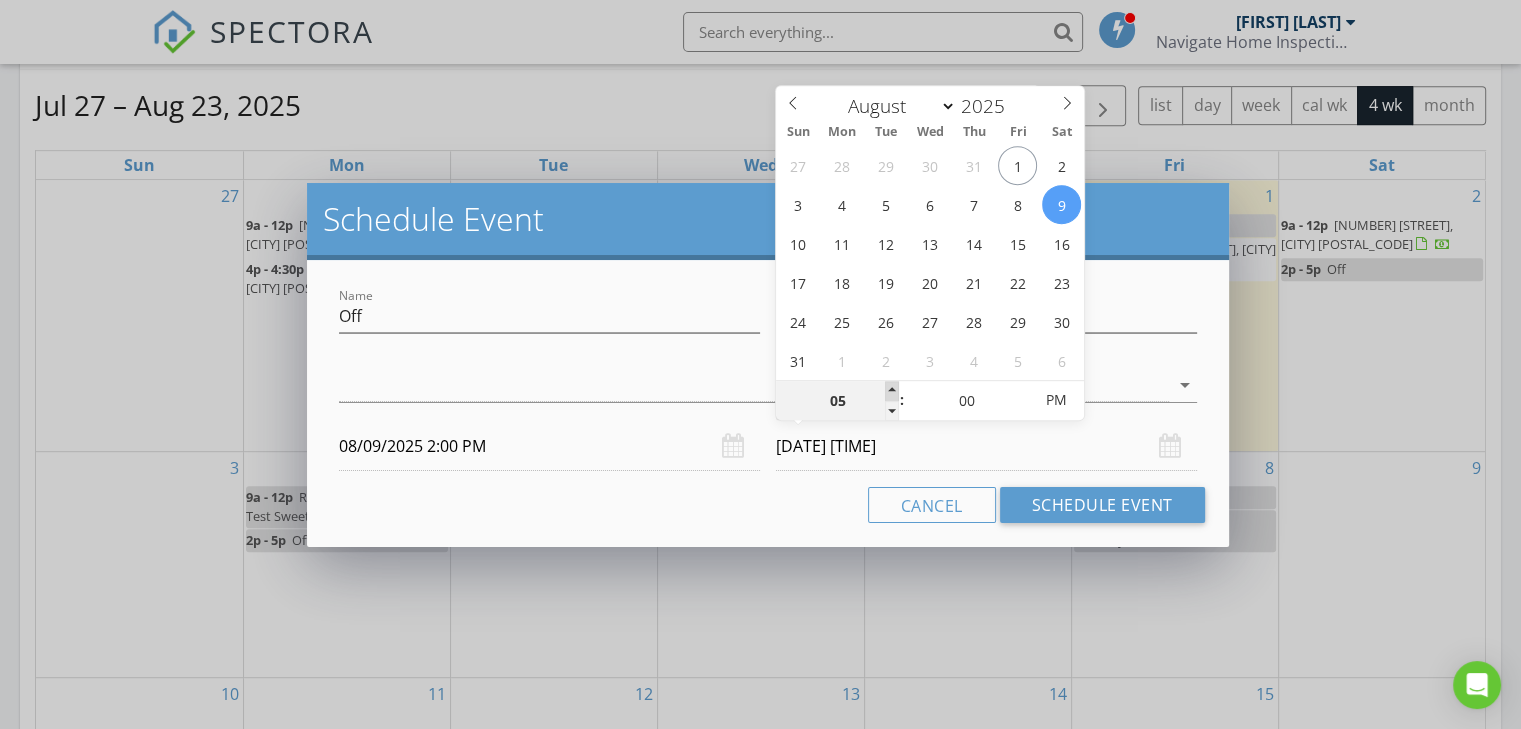 type on "08/09/2025 5:00 PM" 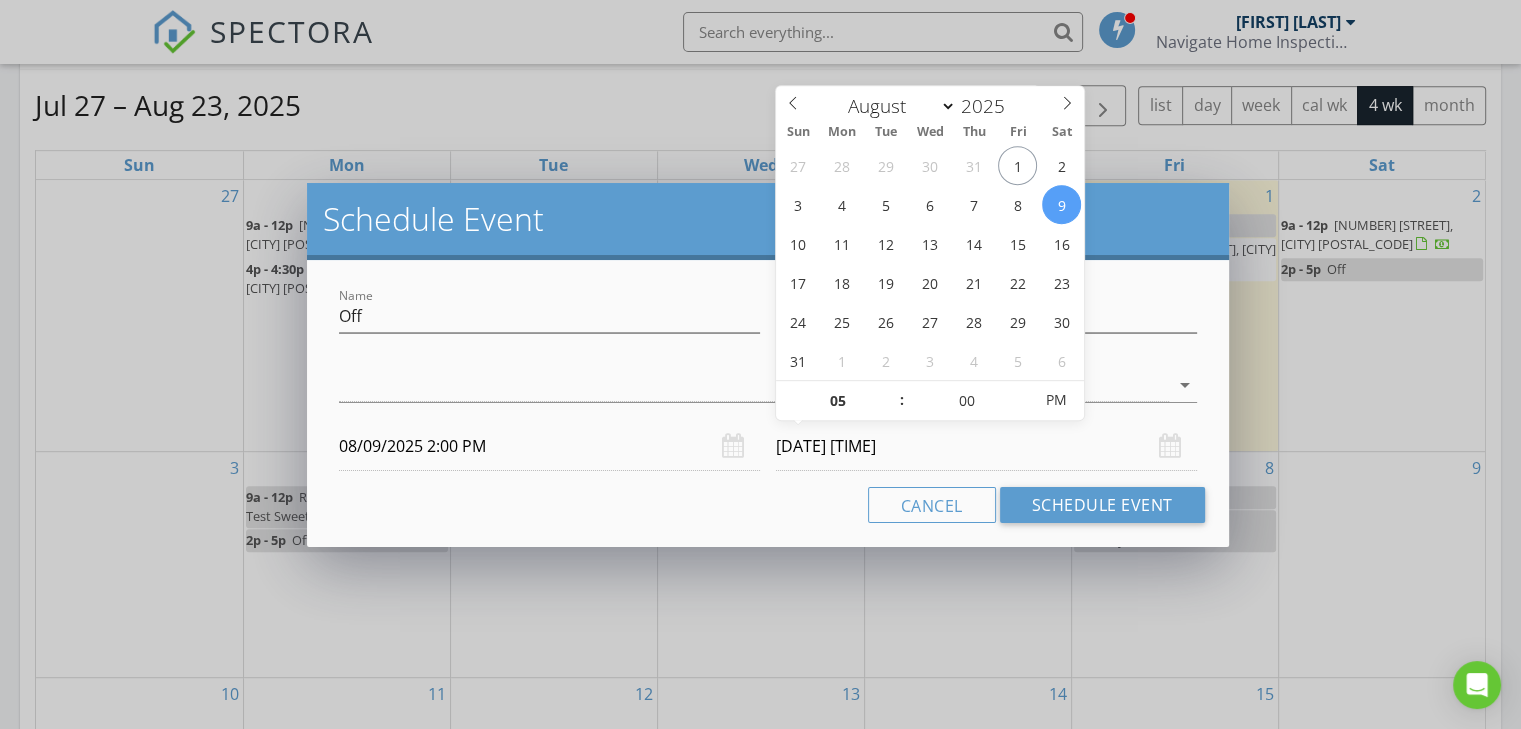 click on "check_box_outline_blank   Ian Rhinehart   arrow_drop_down" at bounding box center (768, 389) 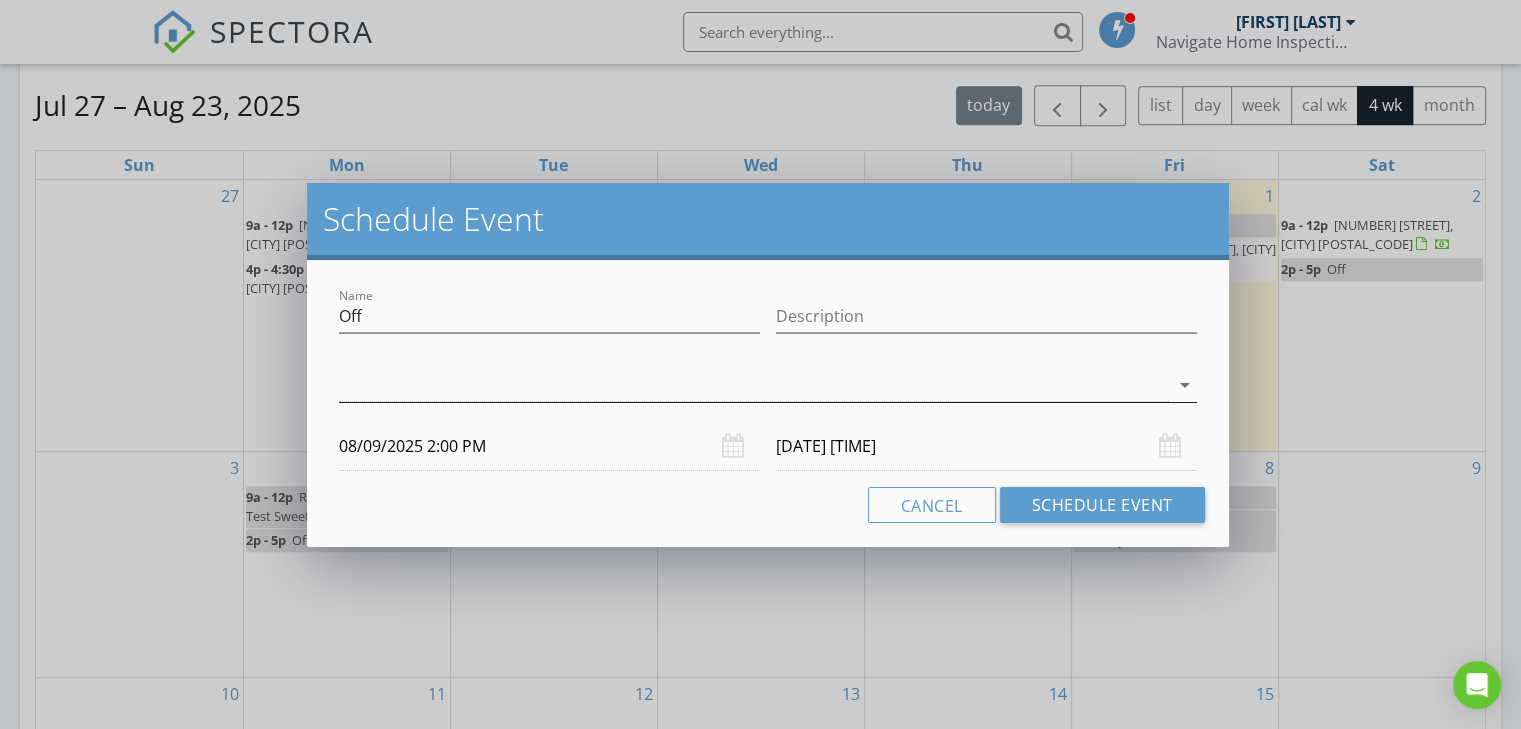 click at bounding box center [754, 385] 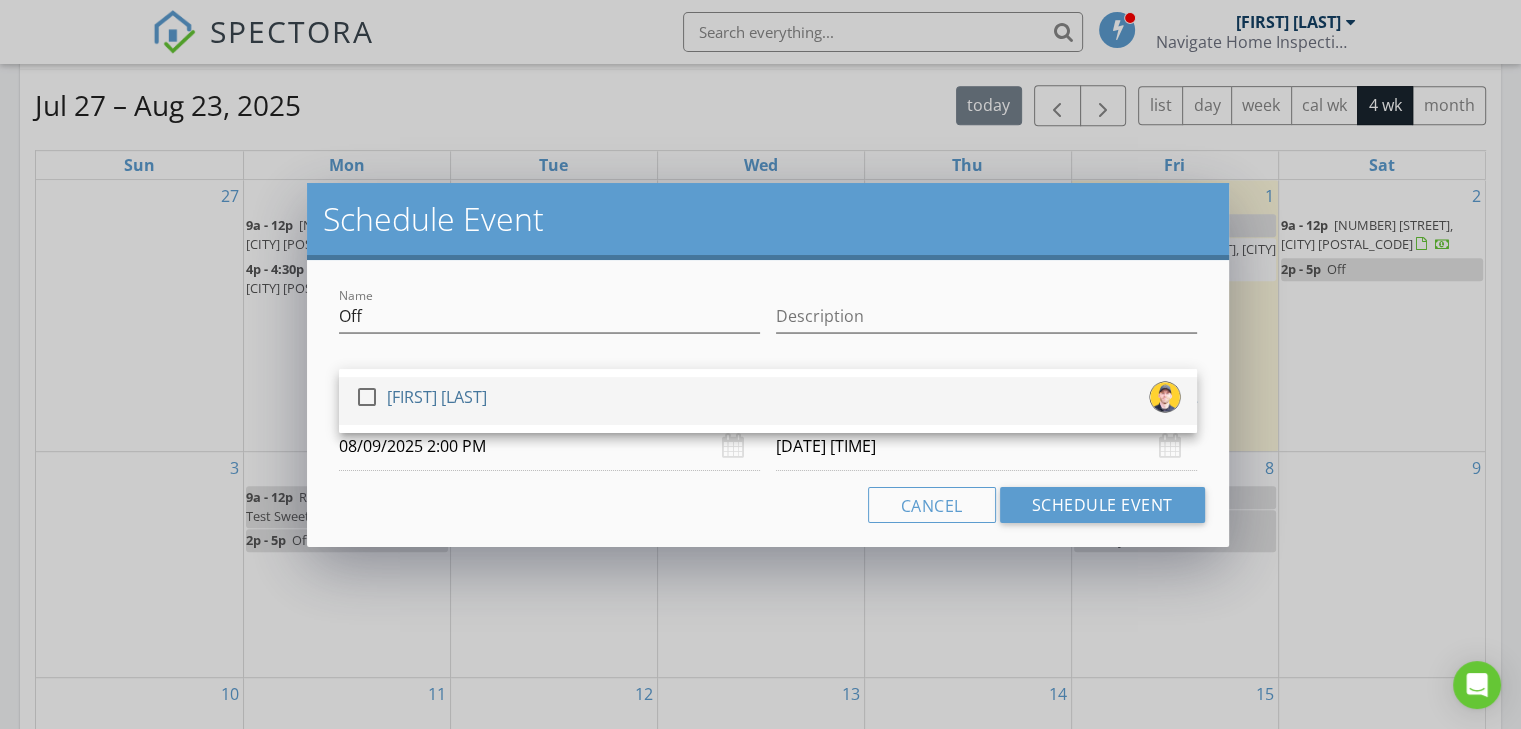 click on "check_box_outline_blank   Ian Rhinehart" at bounding box center (768, 401) 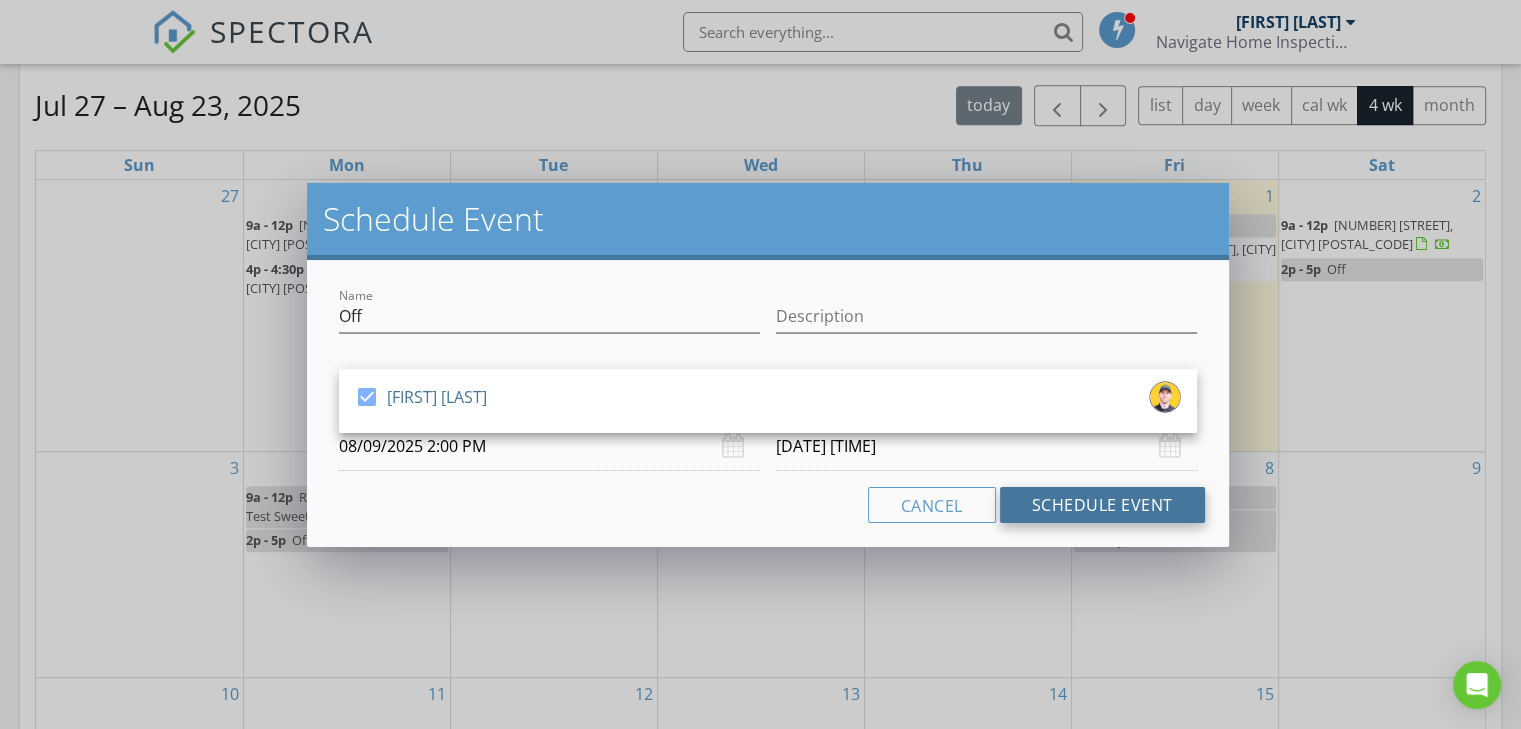click on "Schedule Event" at bounding box center [1102, 505] 